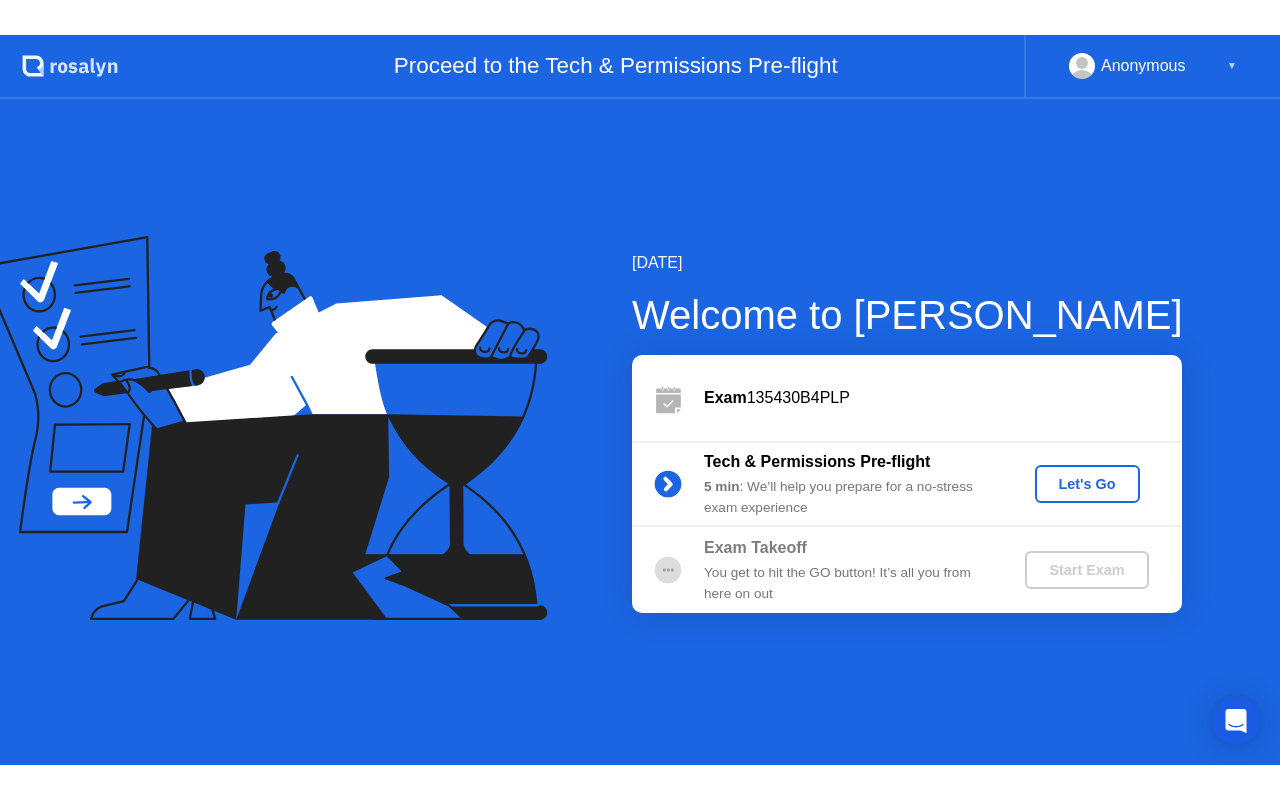 scroll, scrollTop: 0, scrollLeft: 0, axis: both 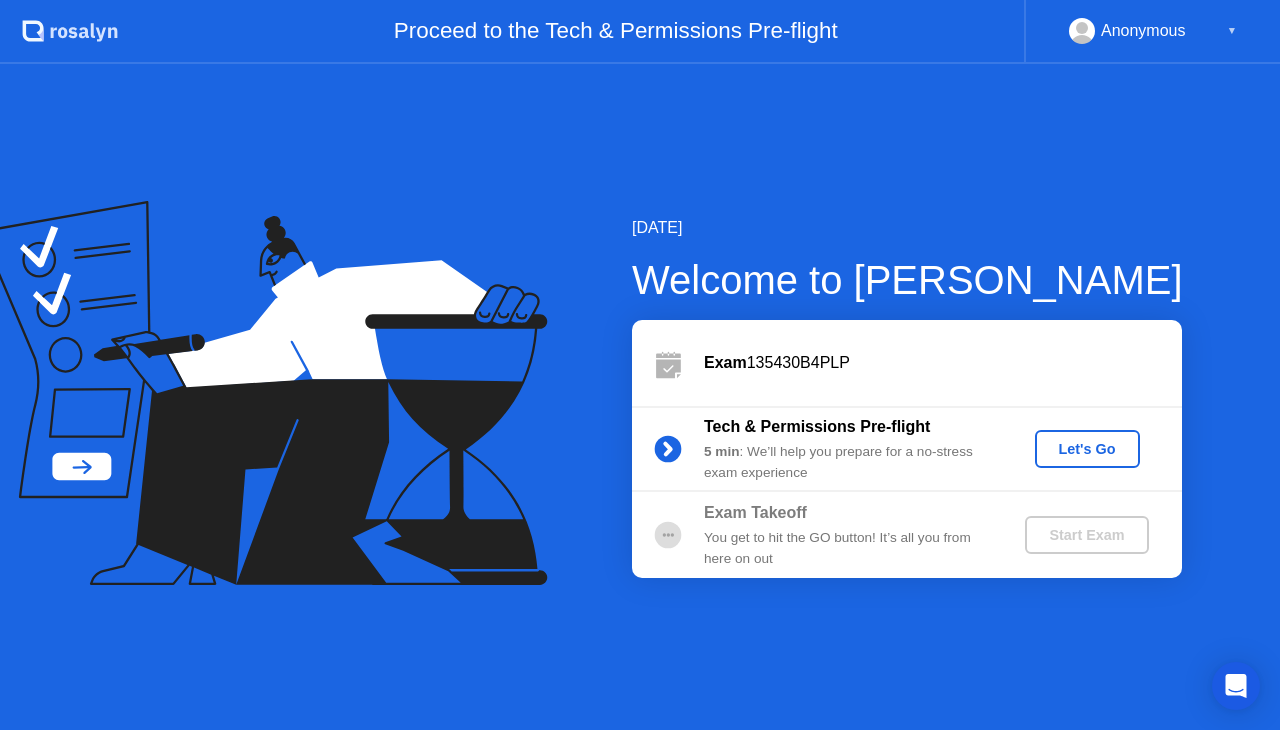 click on "Let's Go" 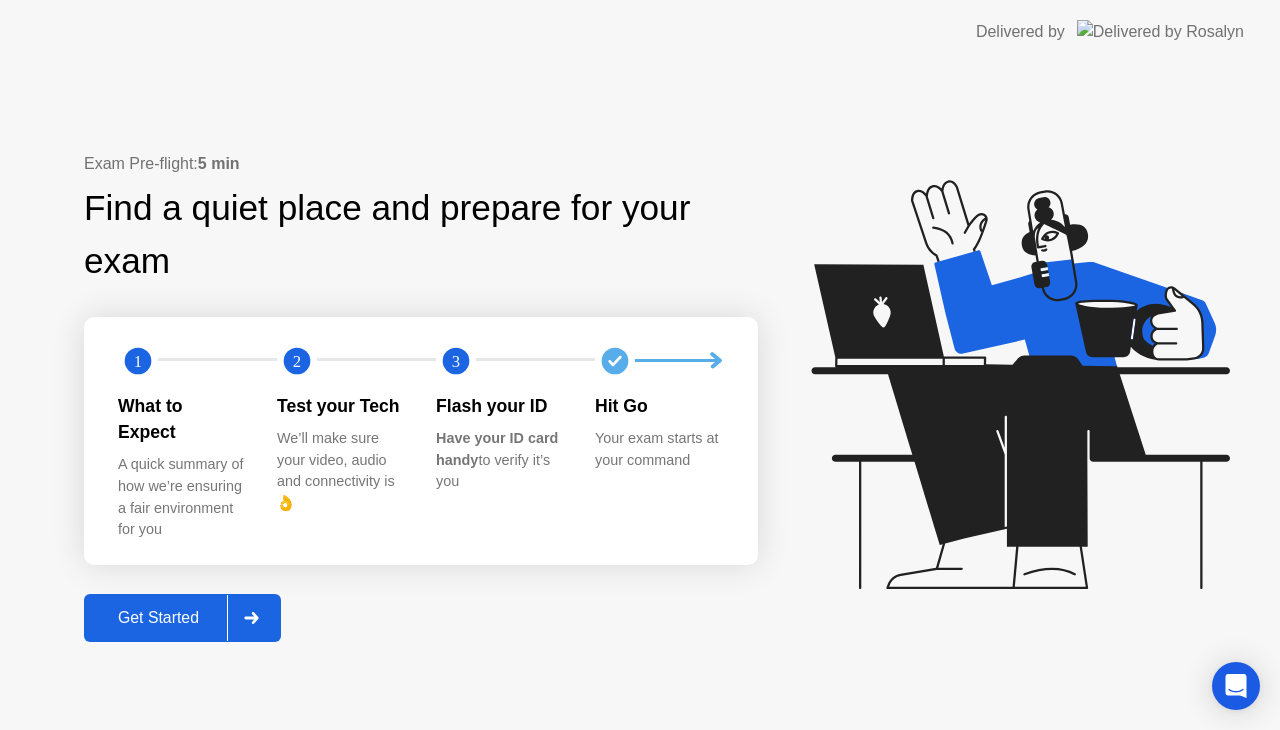 click on "Get Started" 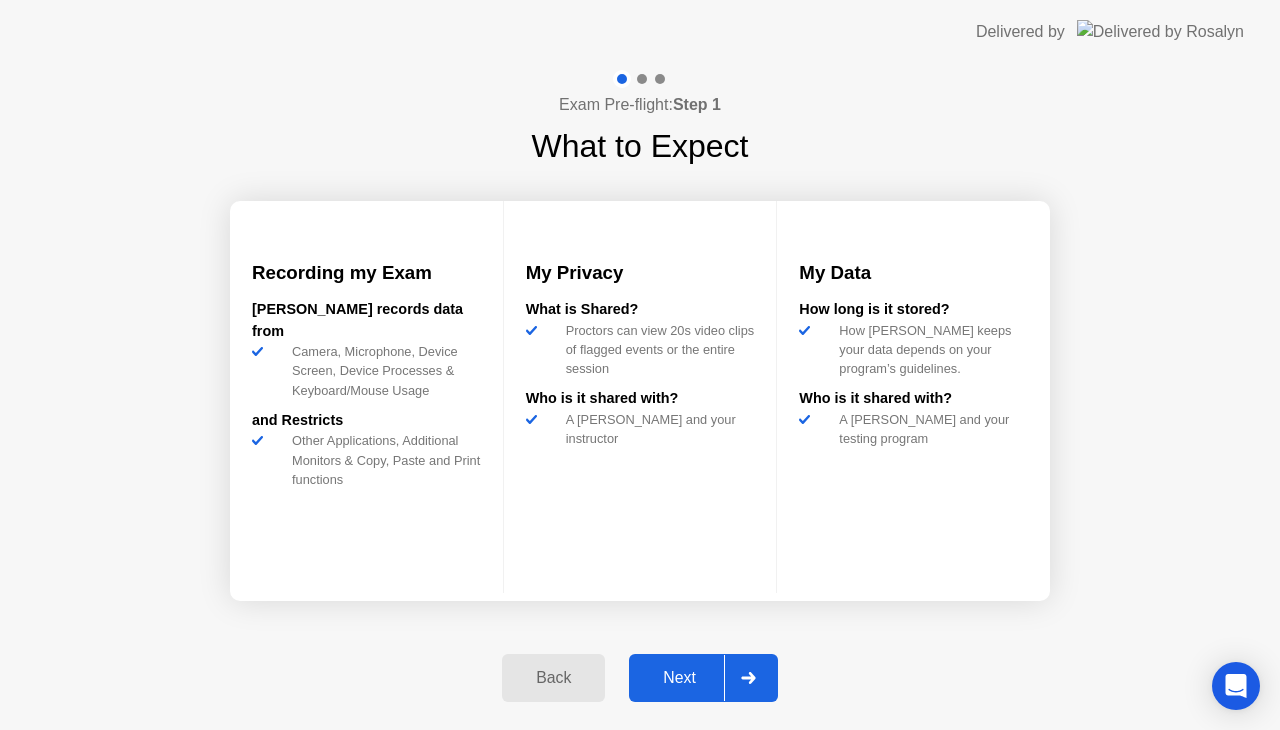 click on "Next" 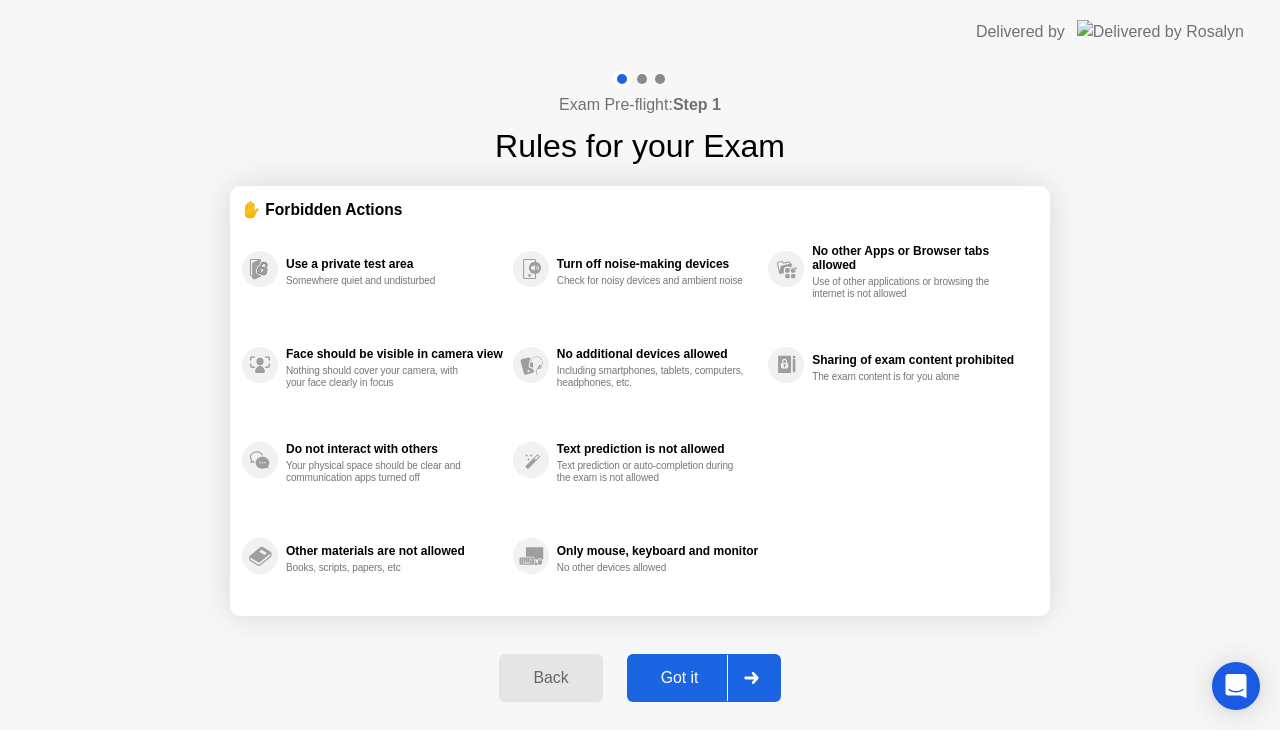 click on "Got it" 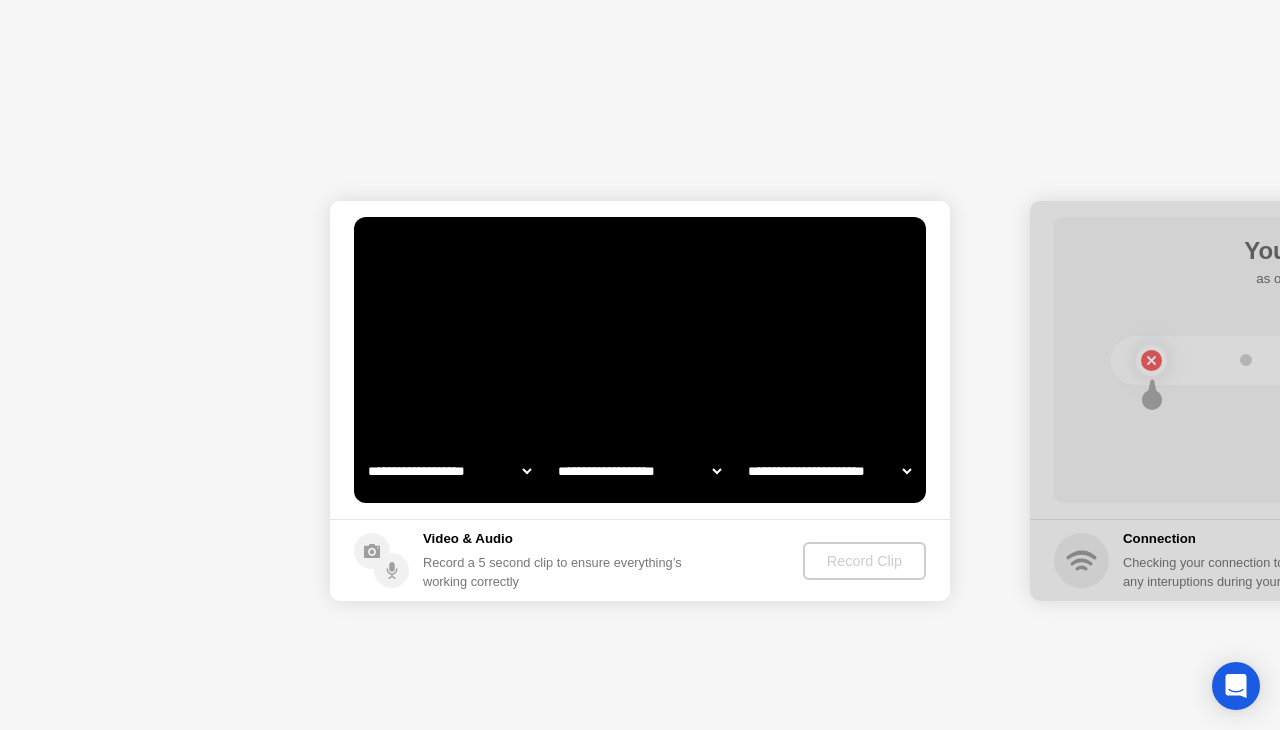select on "**********" 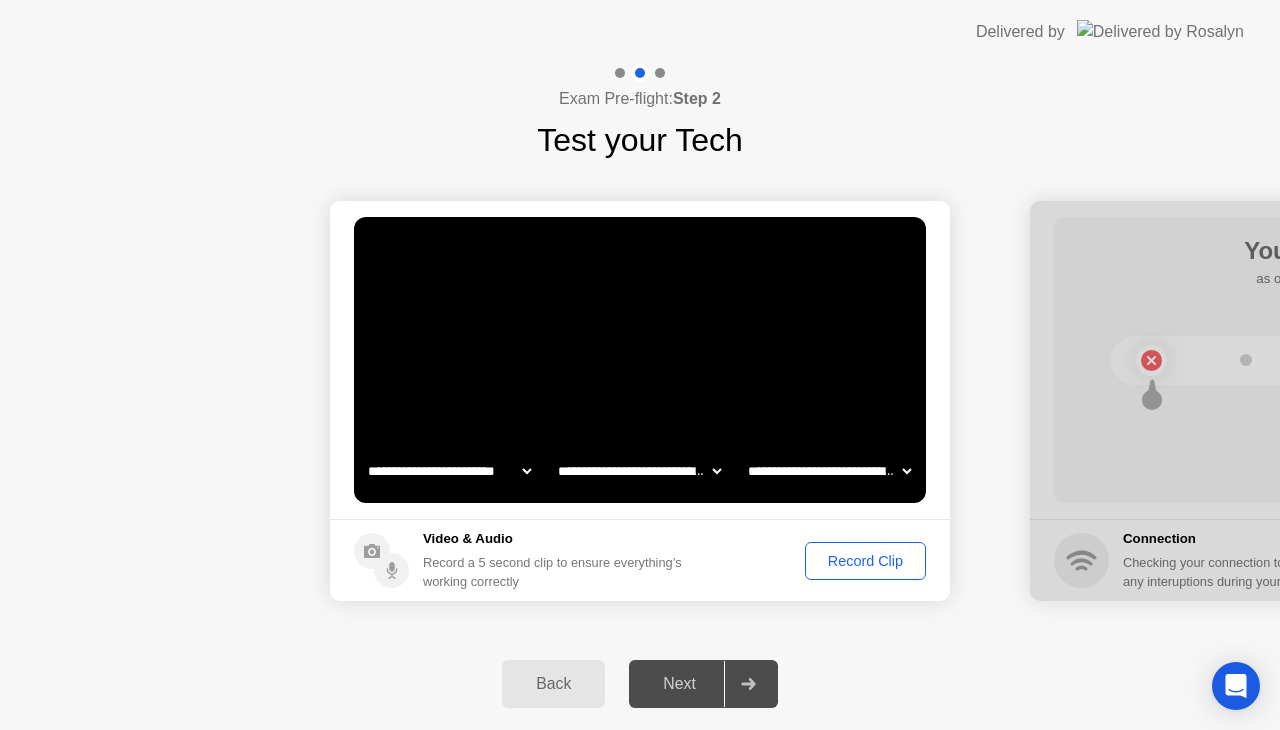 click on "Record Clip" 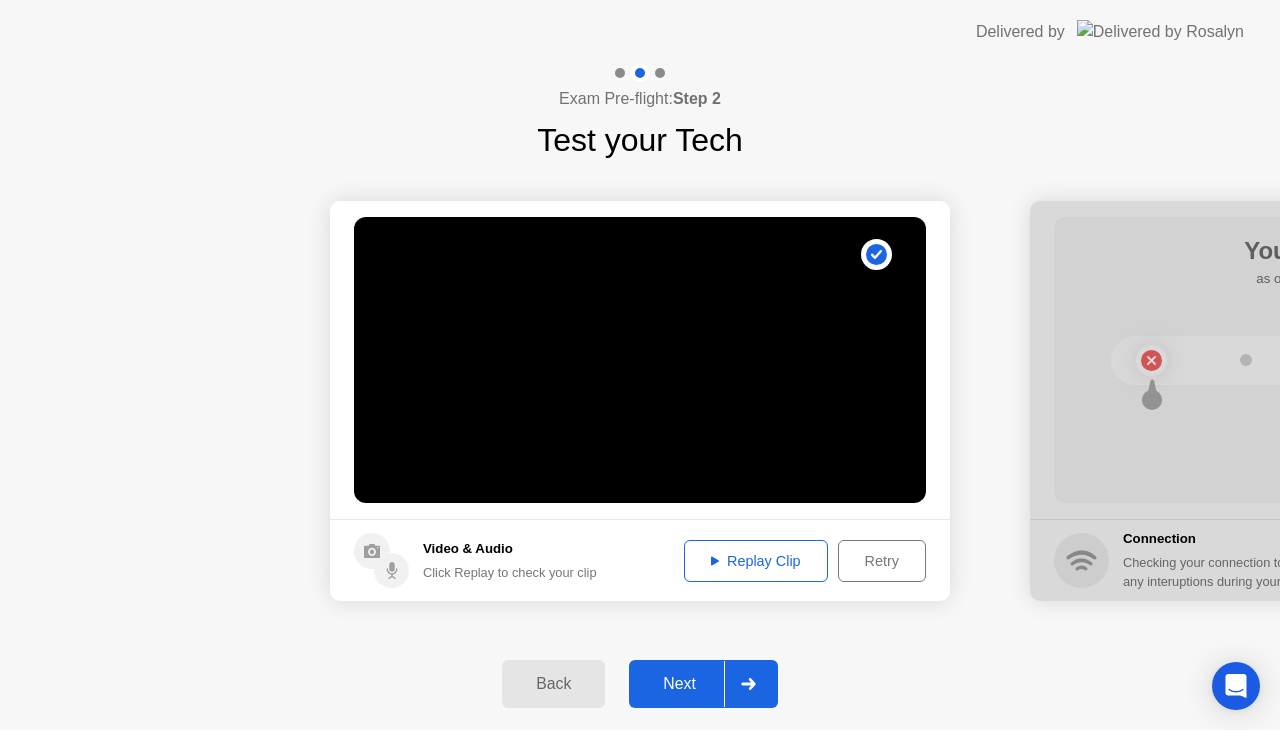 click on "Replay Clip" 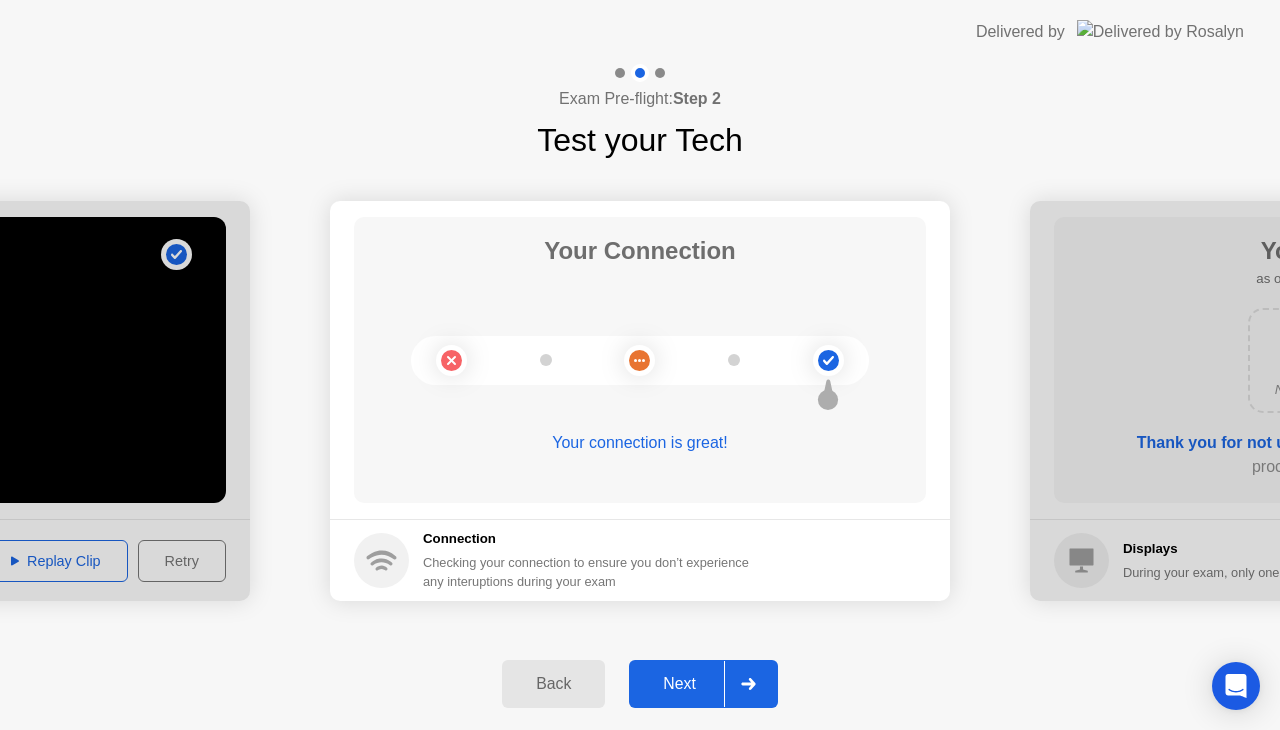 click on "Next" 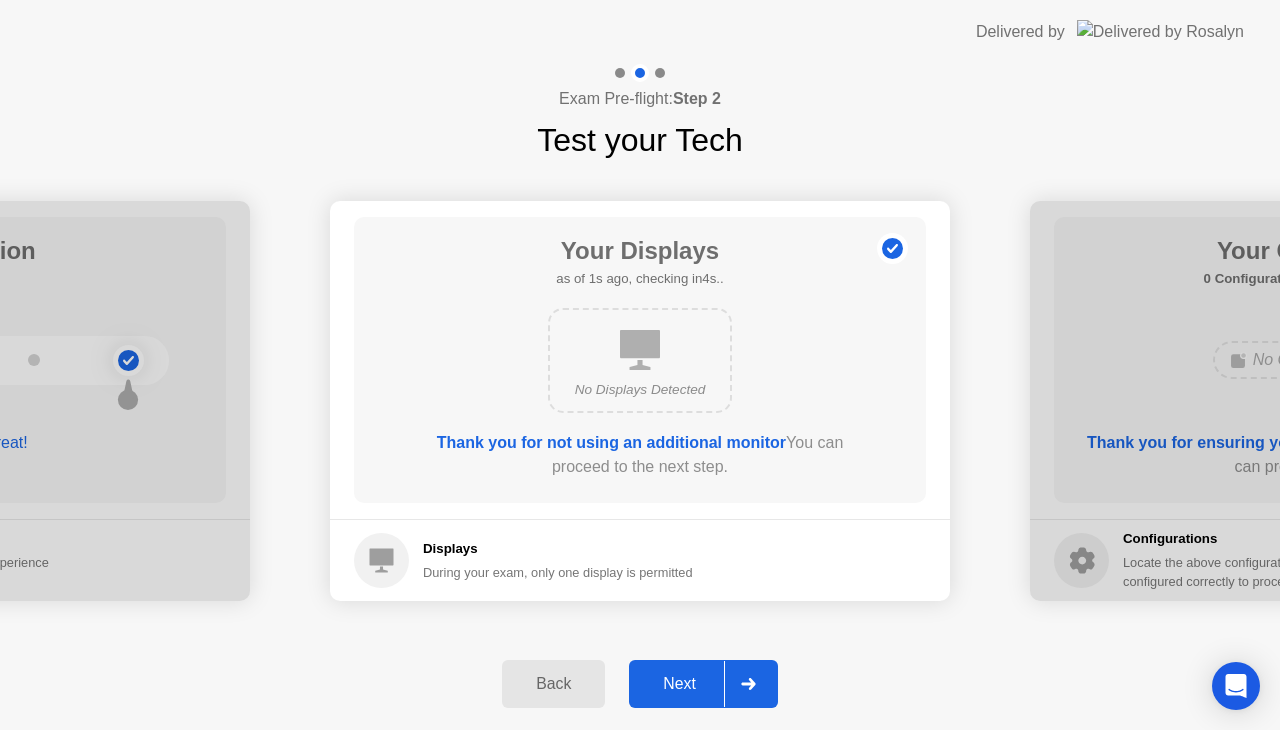 click on "Next" 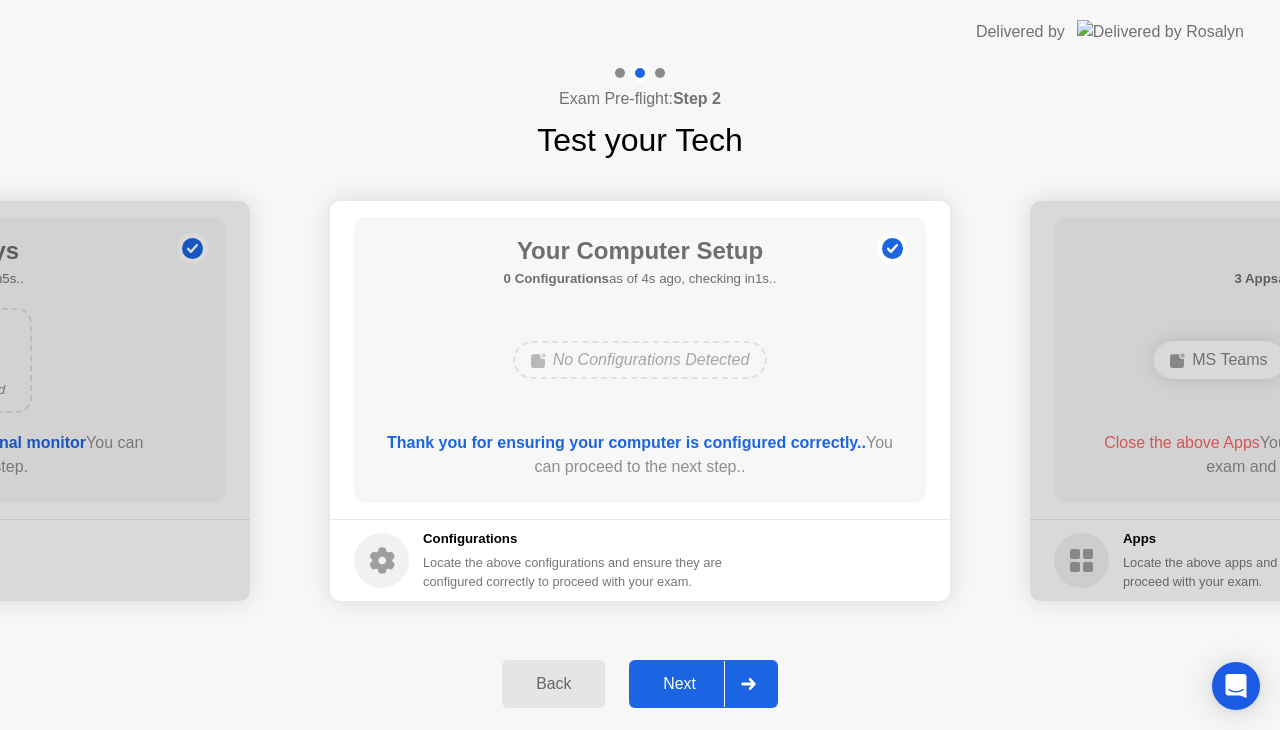 click on "Next" 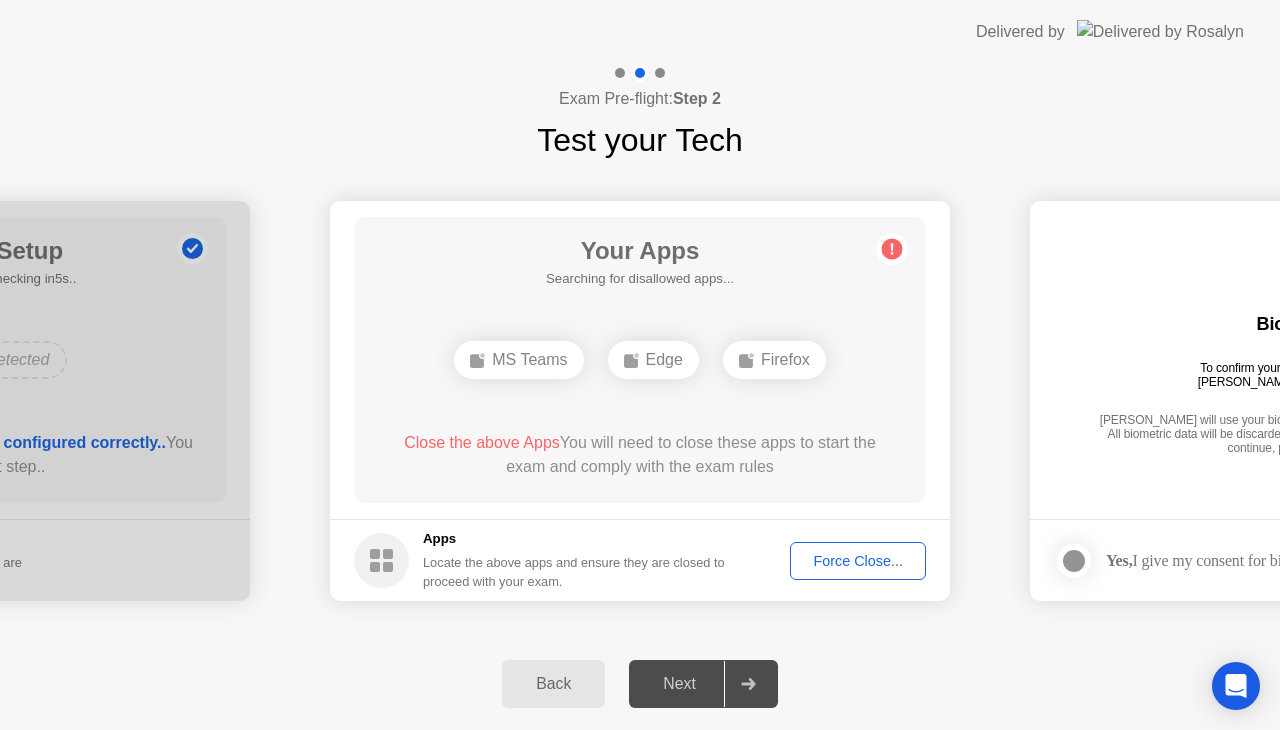 click on "Force Close..." 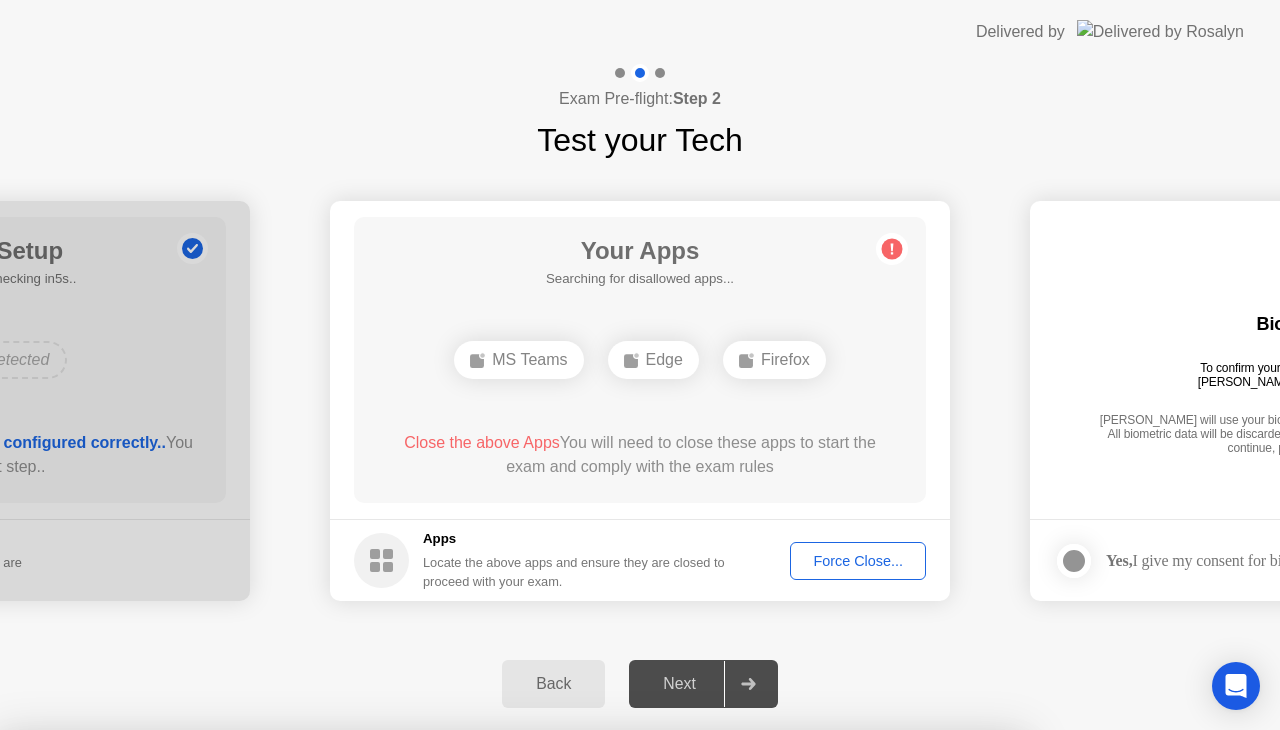 click on "Confirm" at bounding box center (579, 1006) 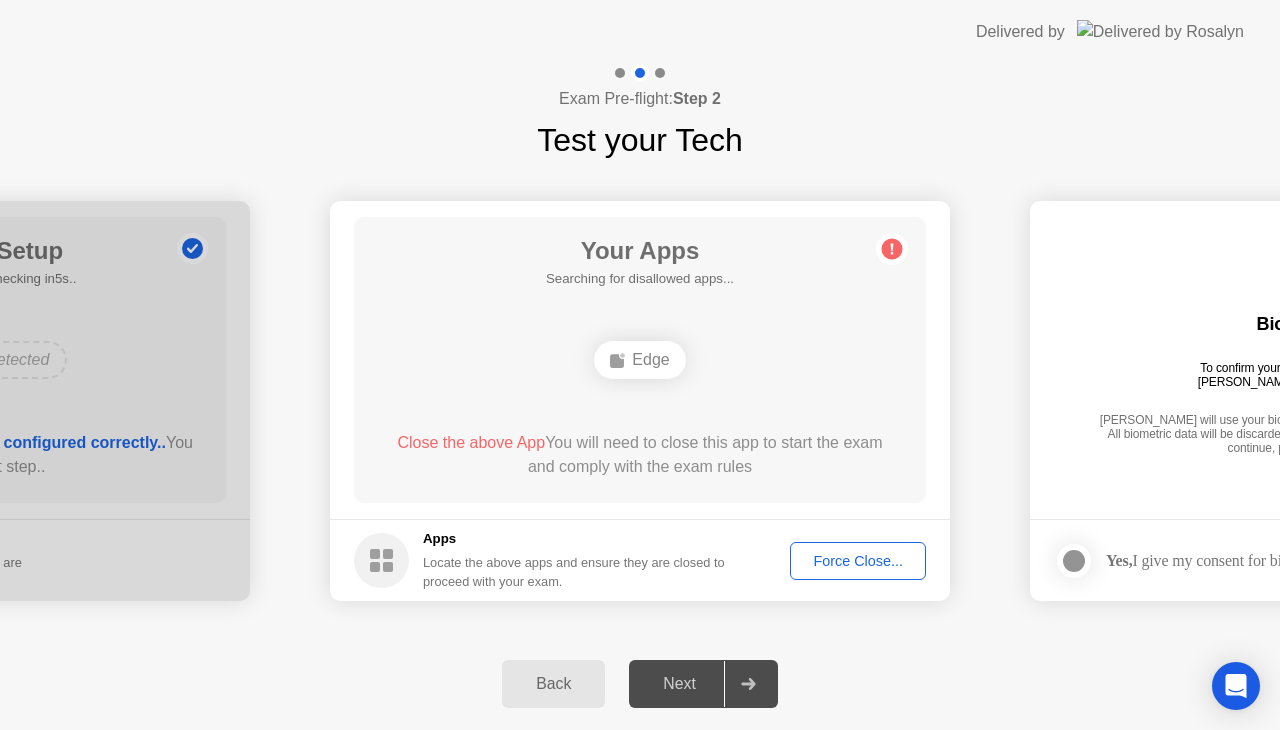 click on "Force Close..." 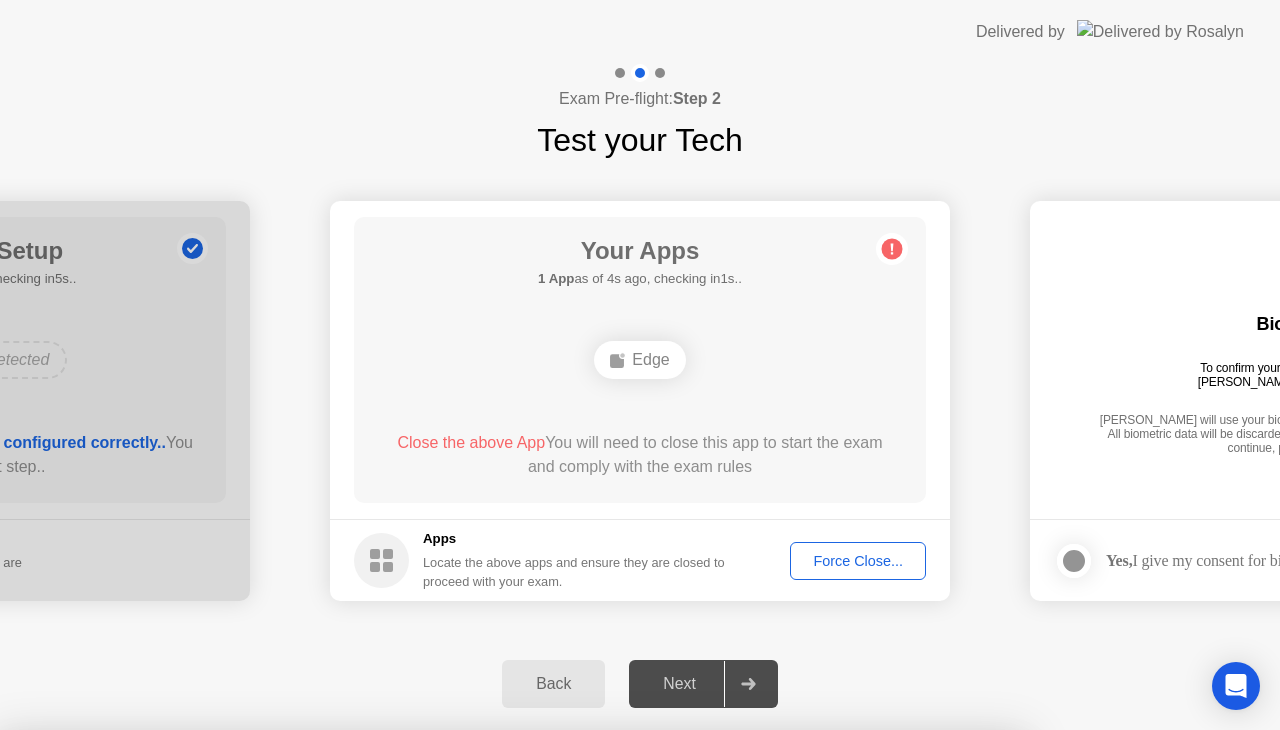 click on "Confirm" at bounding box center (579, 1006) 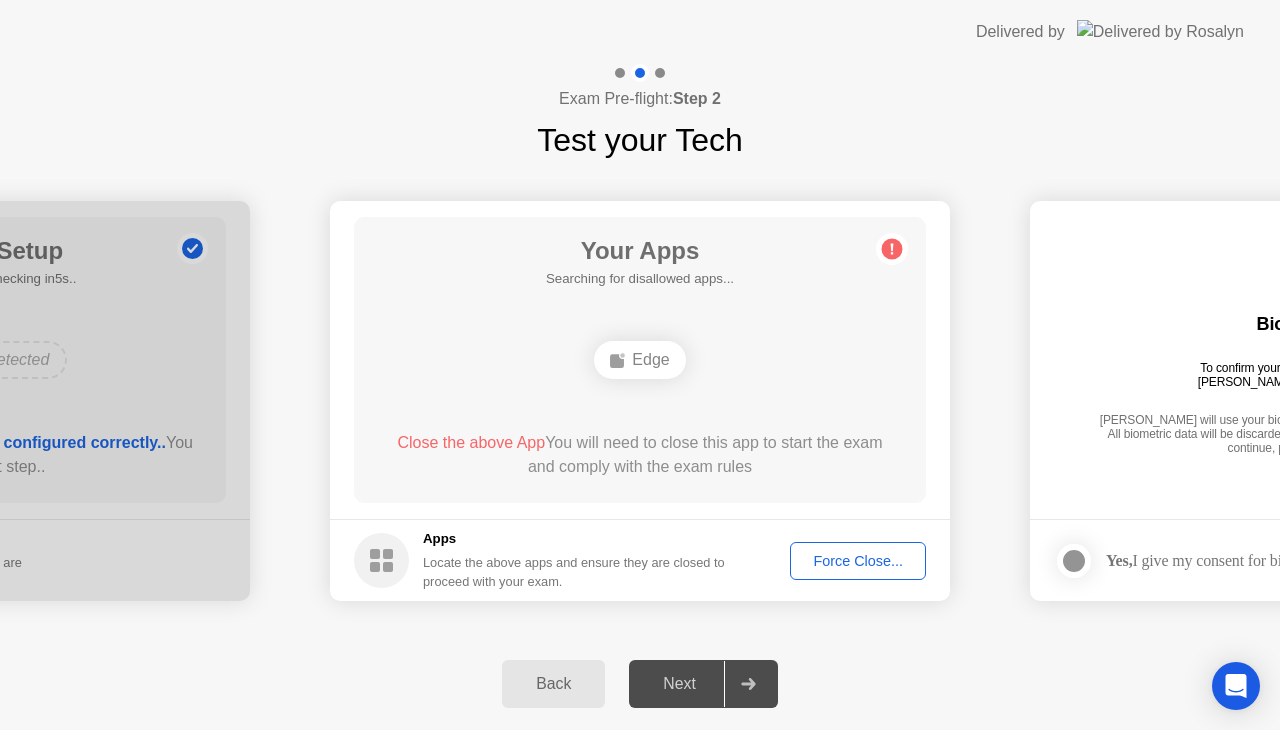 click on "Force Close..." 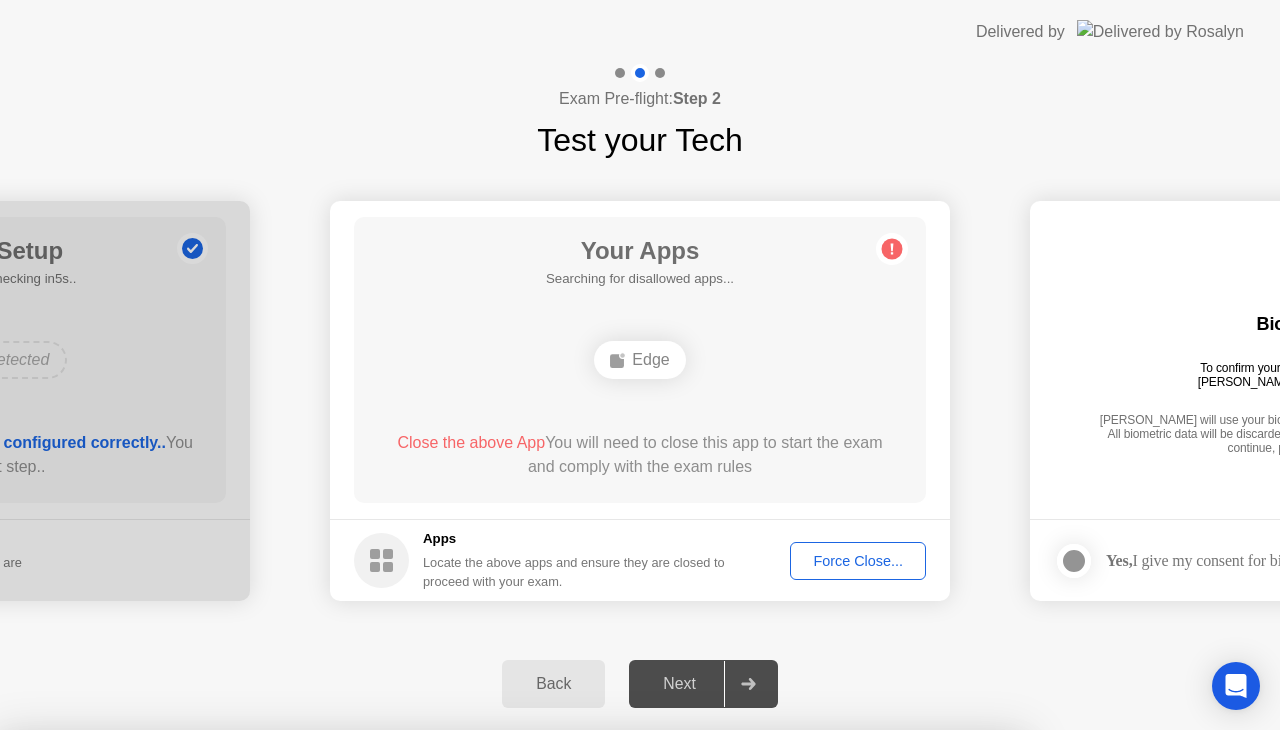 click at bounding box center [640, 730] 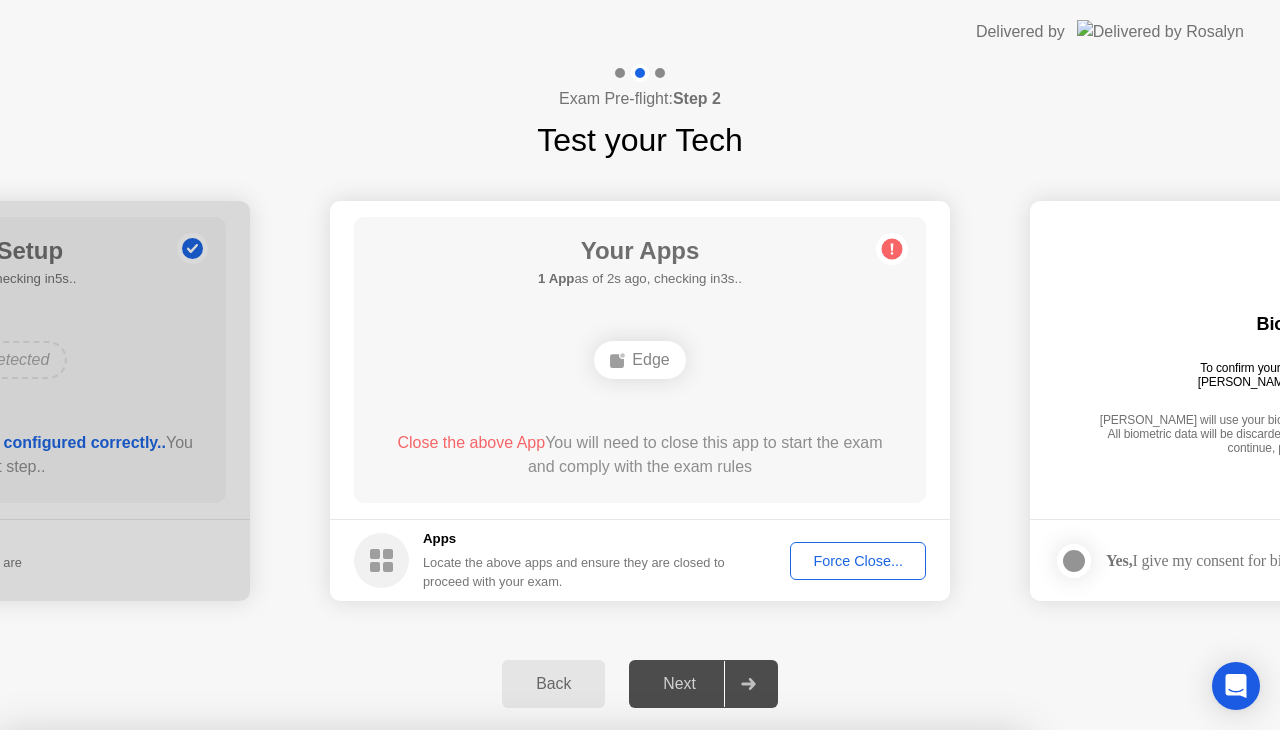 click on "Confirm" at bounding box center (579, 1006) 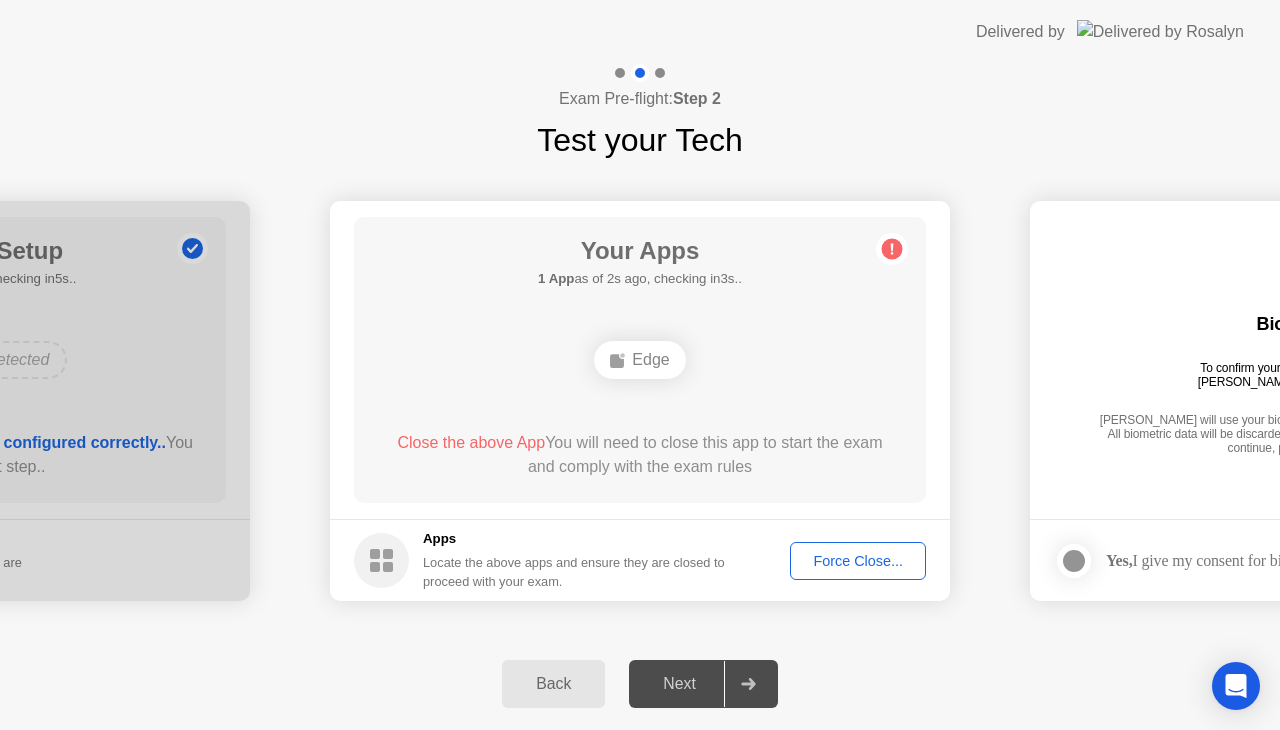 click on "Close the above App  You will need to close this app to start the exam and comply with the exam rules" 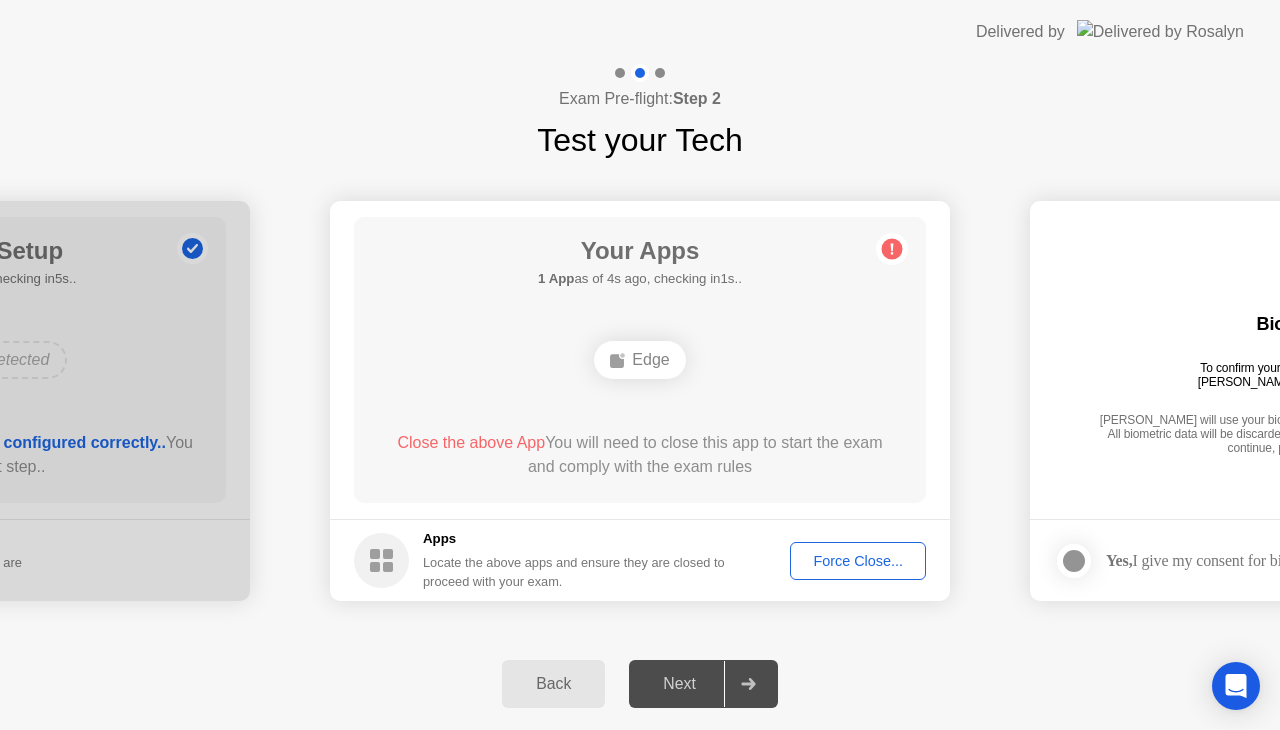 click on "Force Close..." 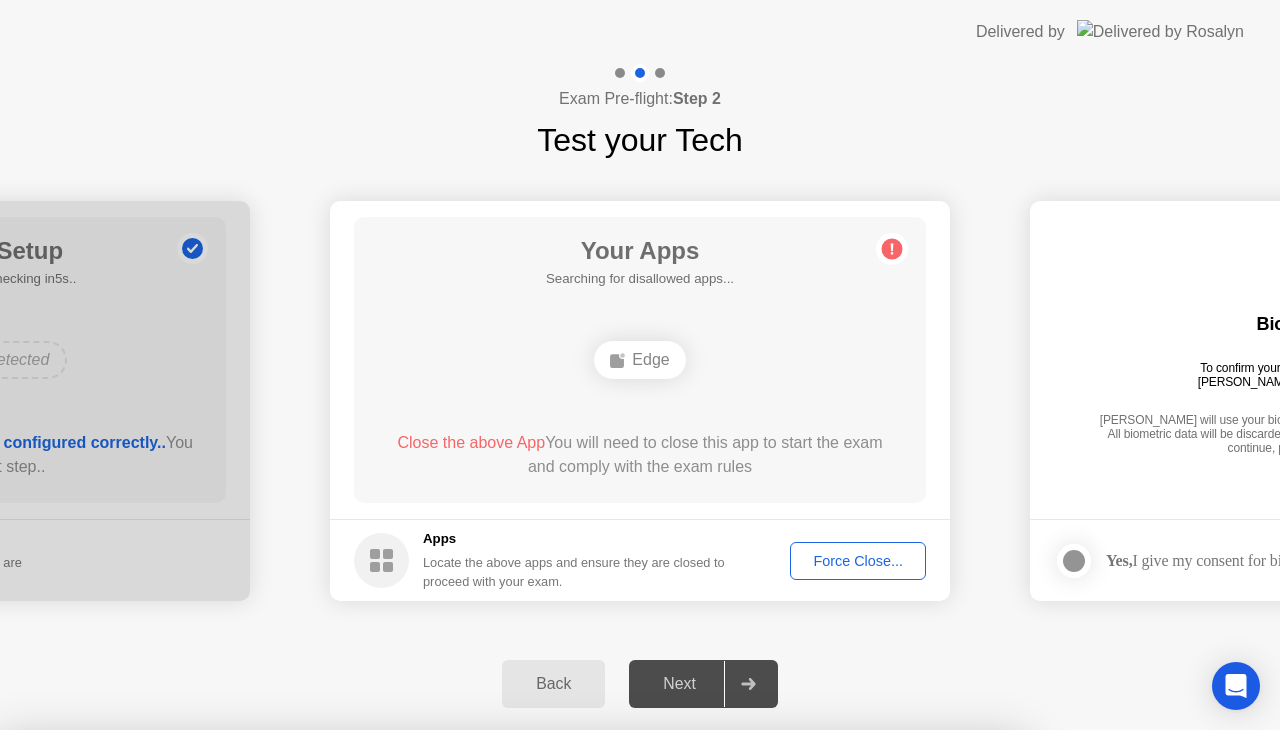 click on "Confirm" at bounding box center [579, 1006] 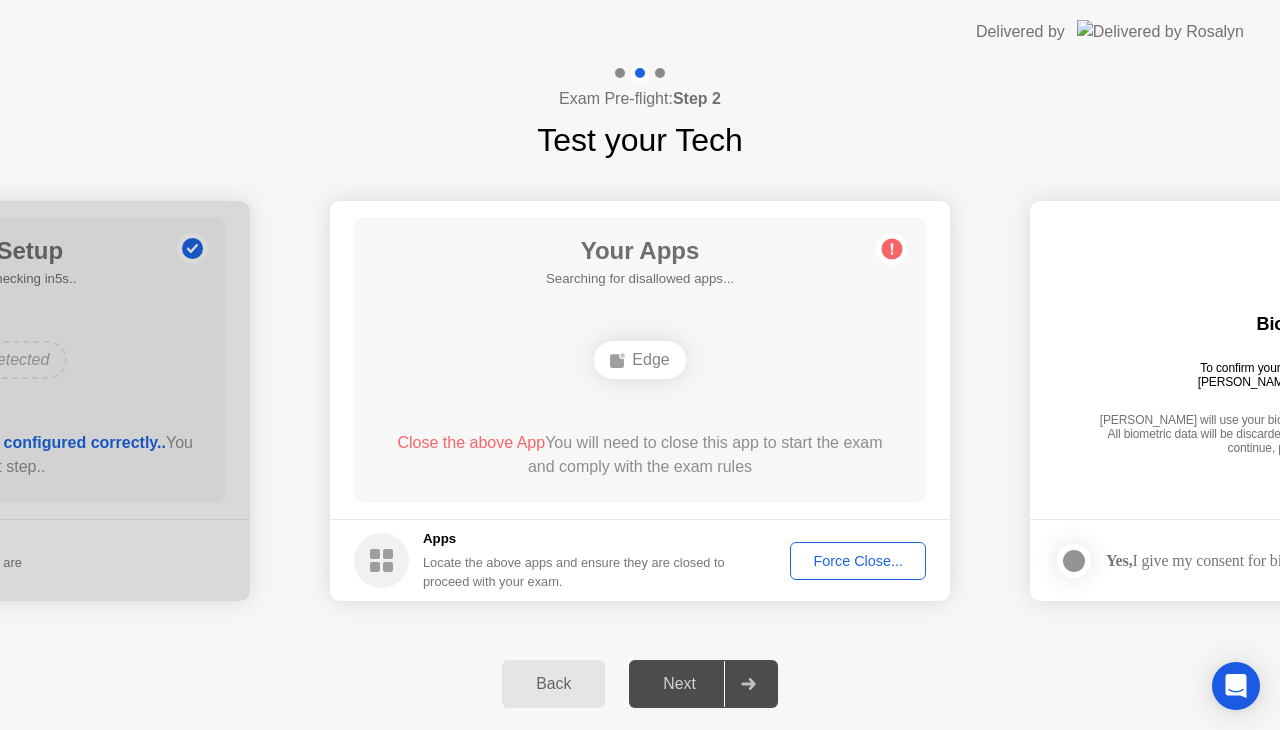 click on "Next" 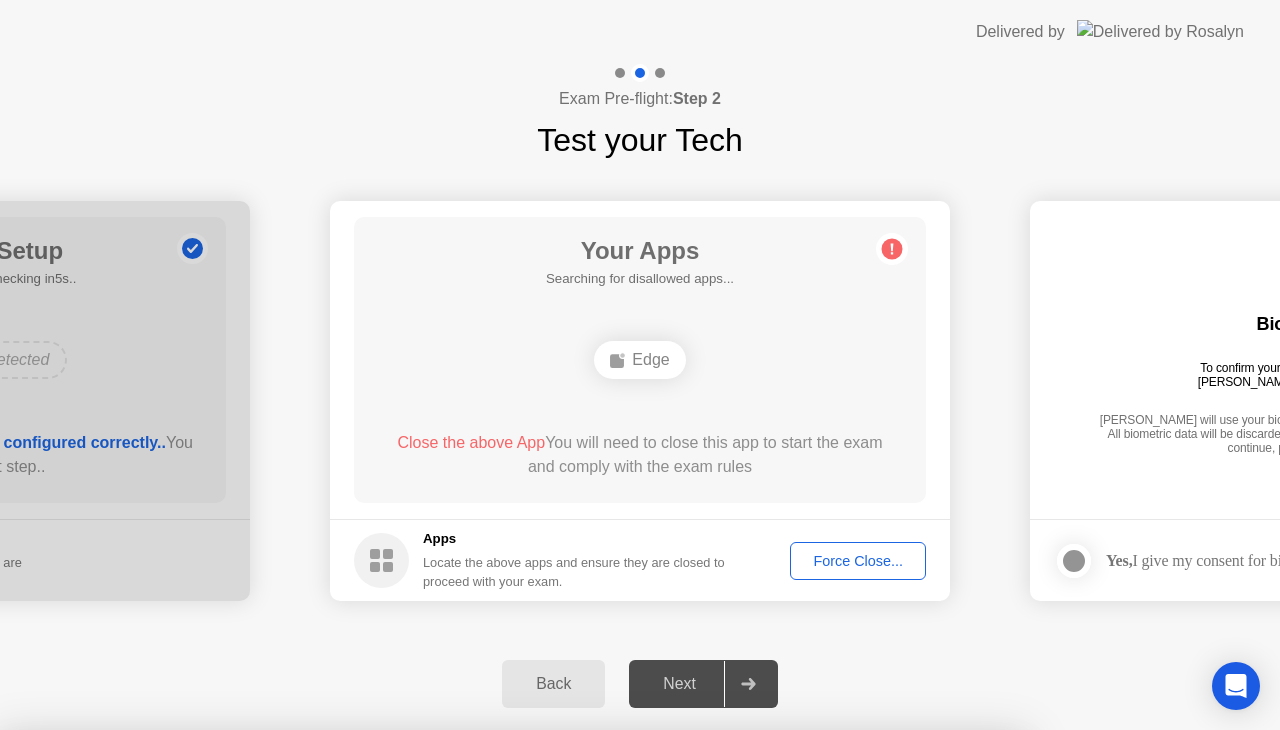 click on "Read More" at bounding box center [575, 968] 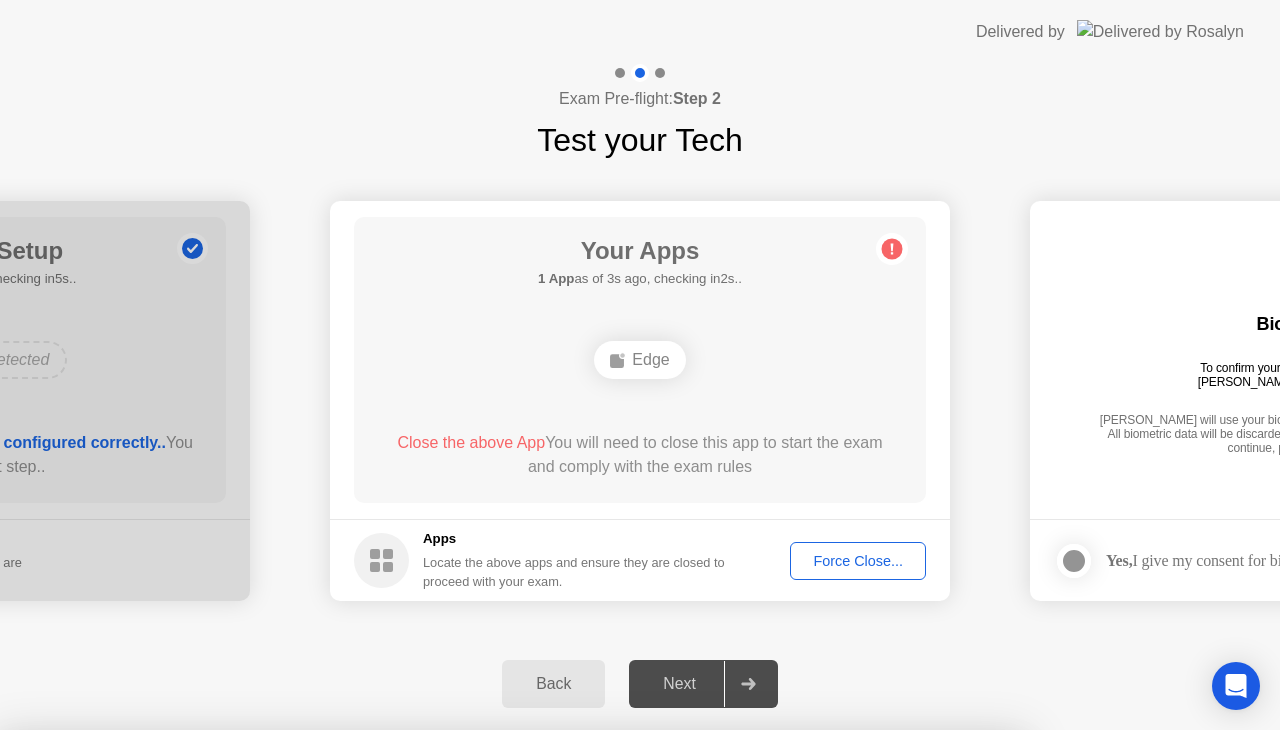 click on "Close" at bounding box center [431, 968] 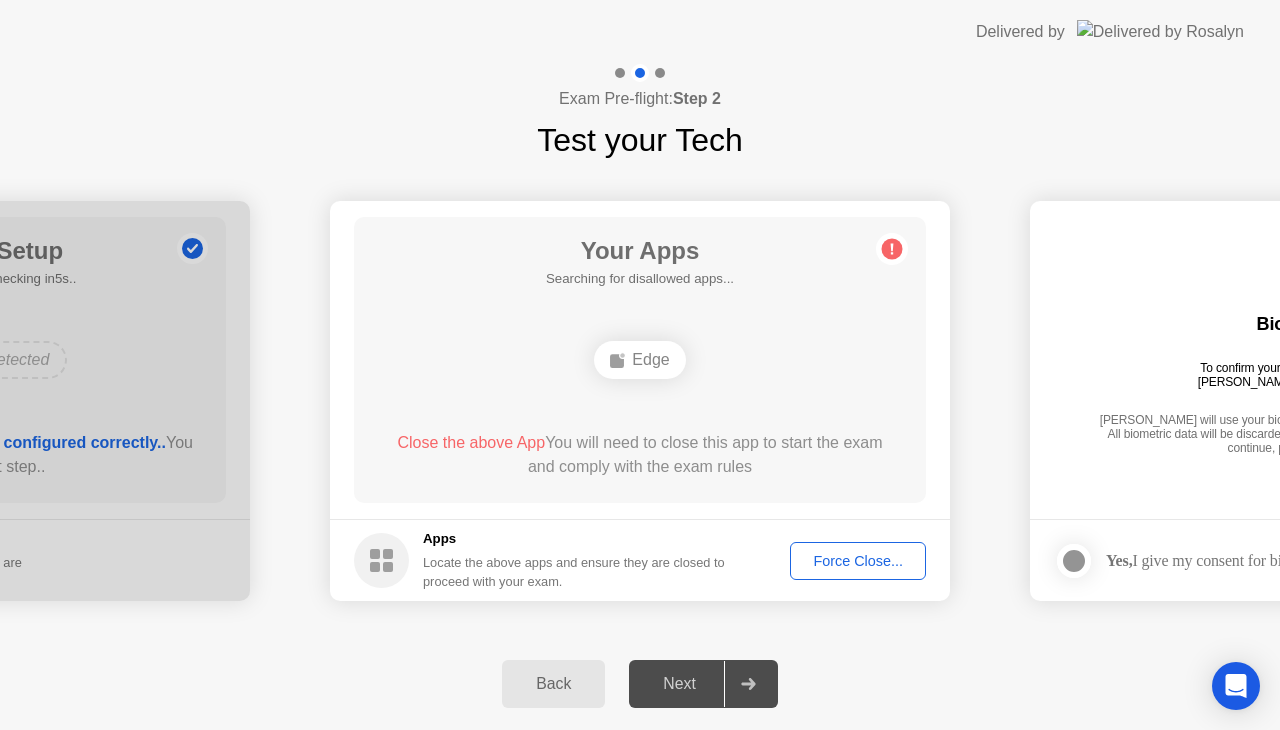 click on "Next" 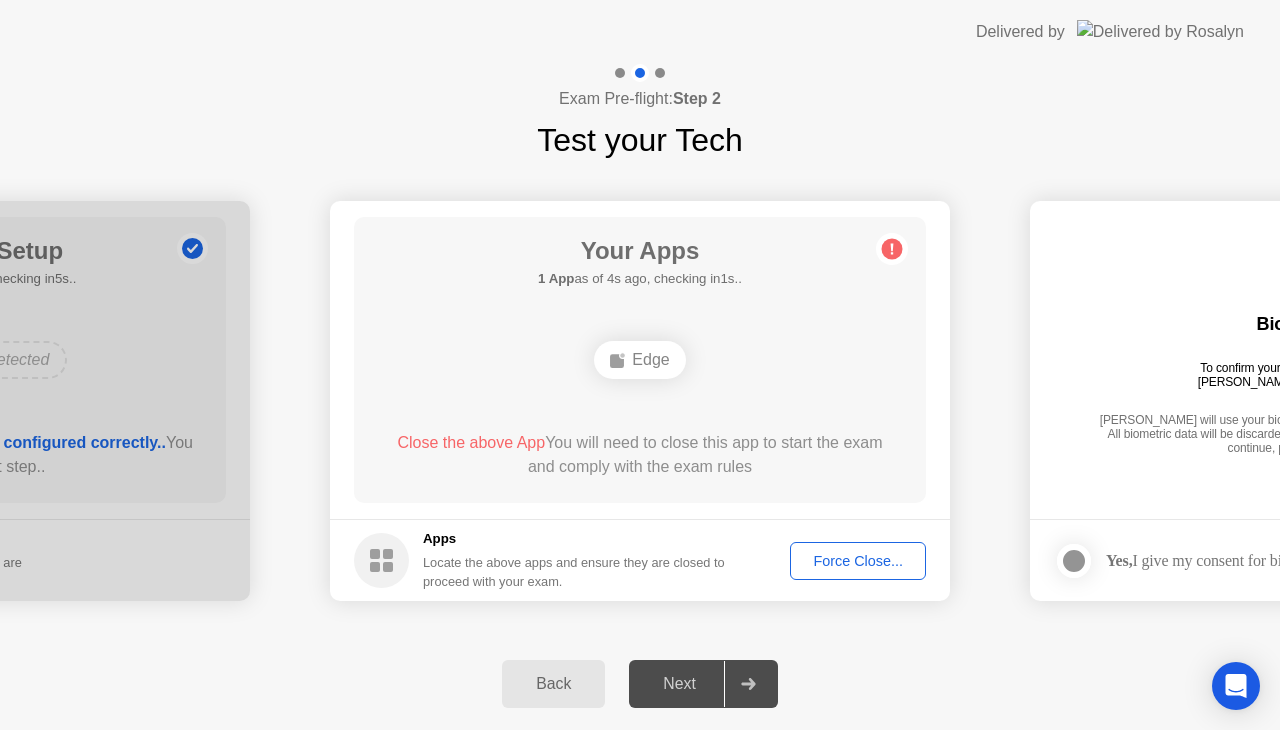 click on "Force Close..." 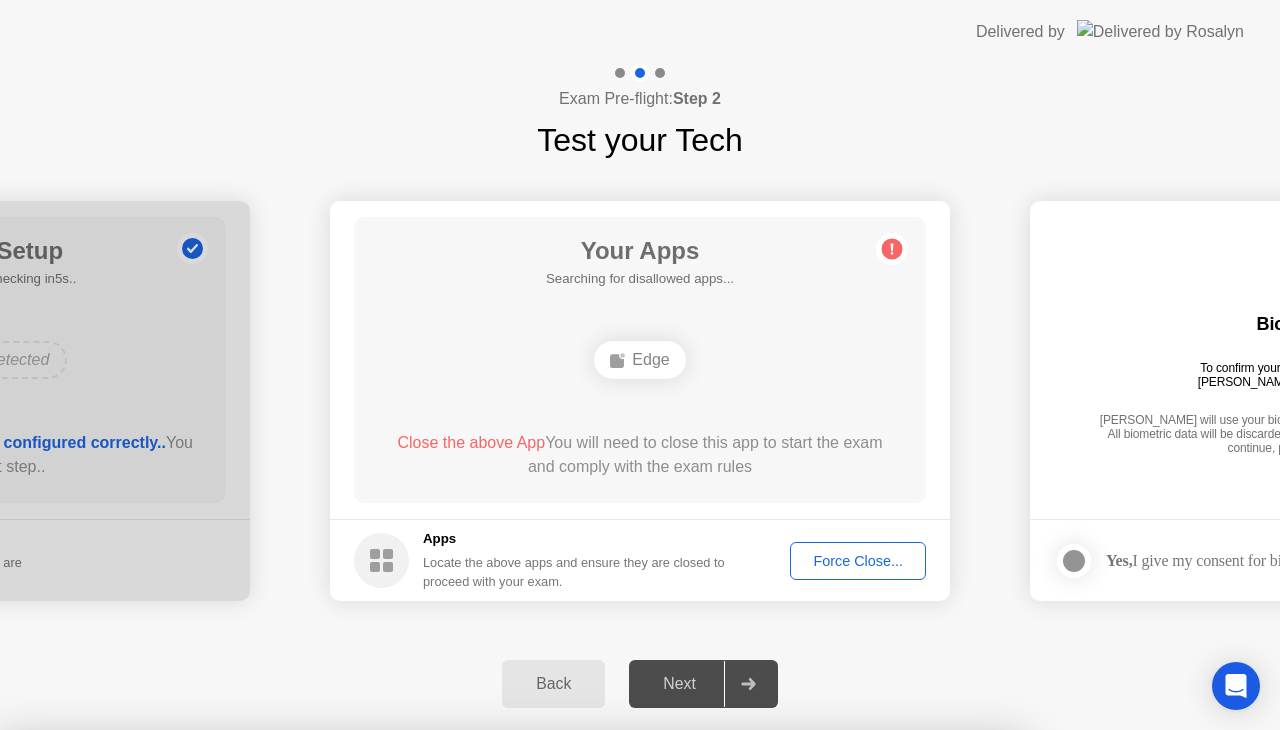 click on "Confirm" at bounding box center [579, 1006] 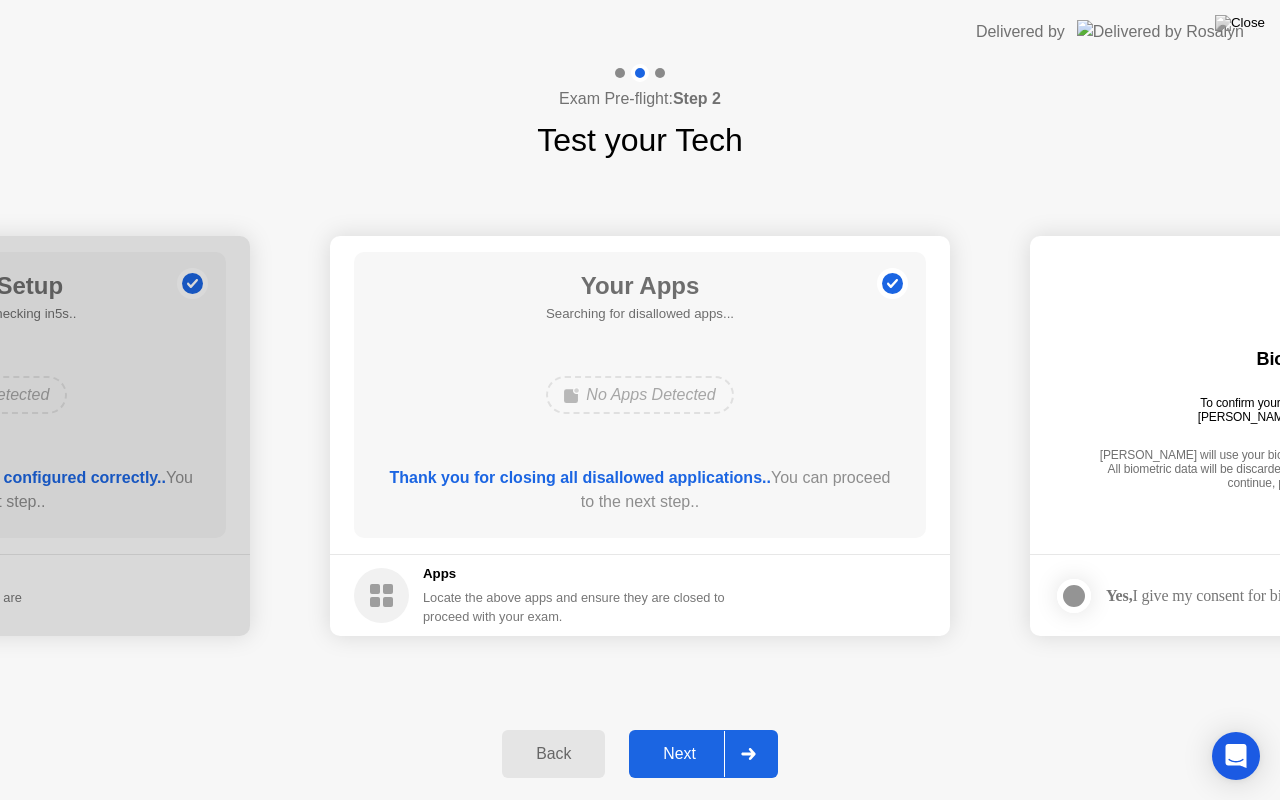 click on "Next" 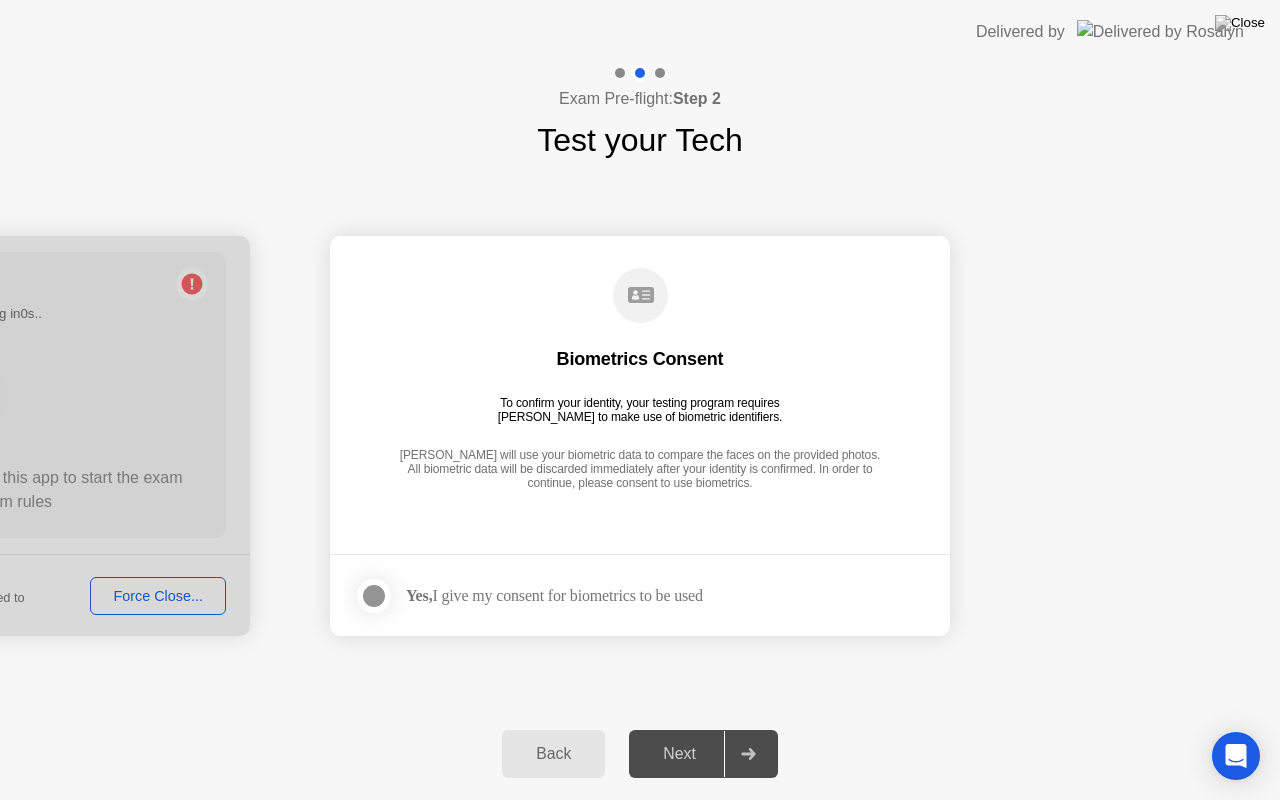 click 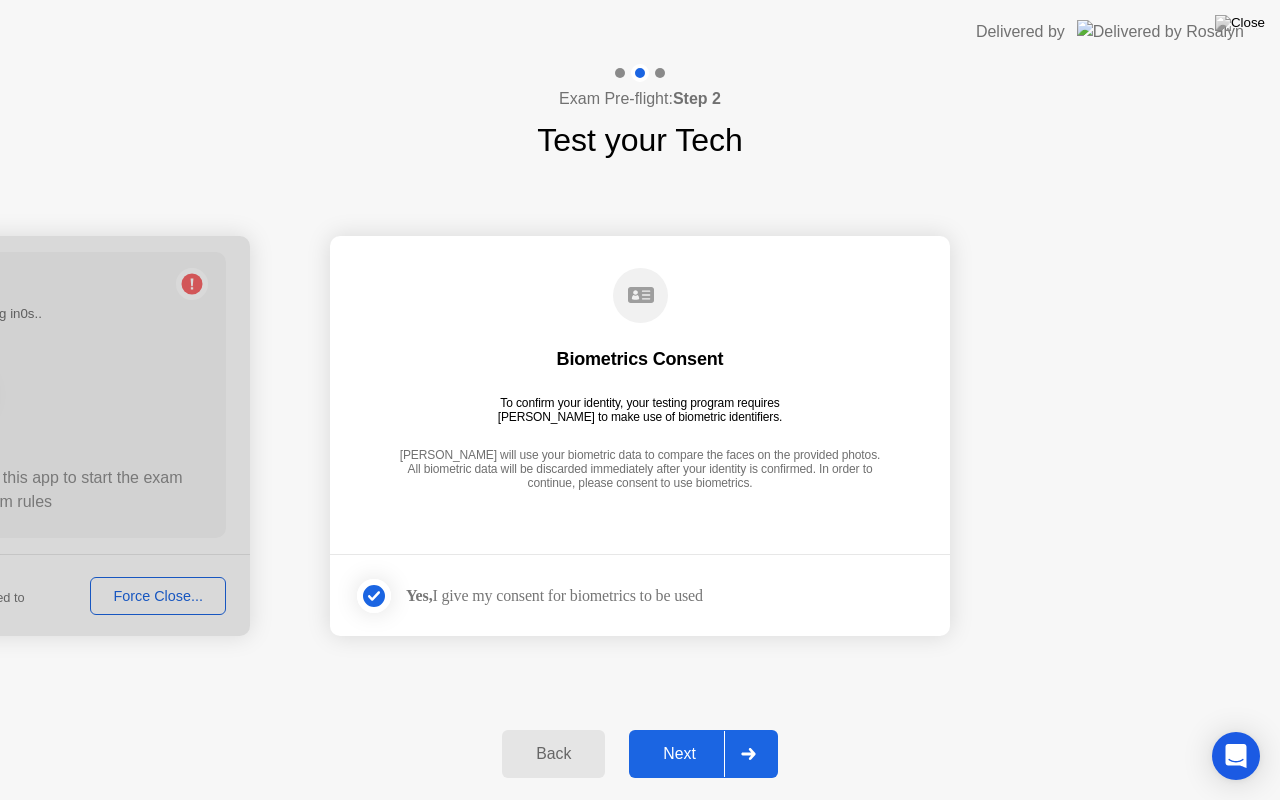 click on "Next" 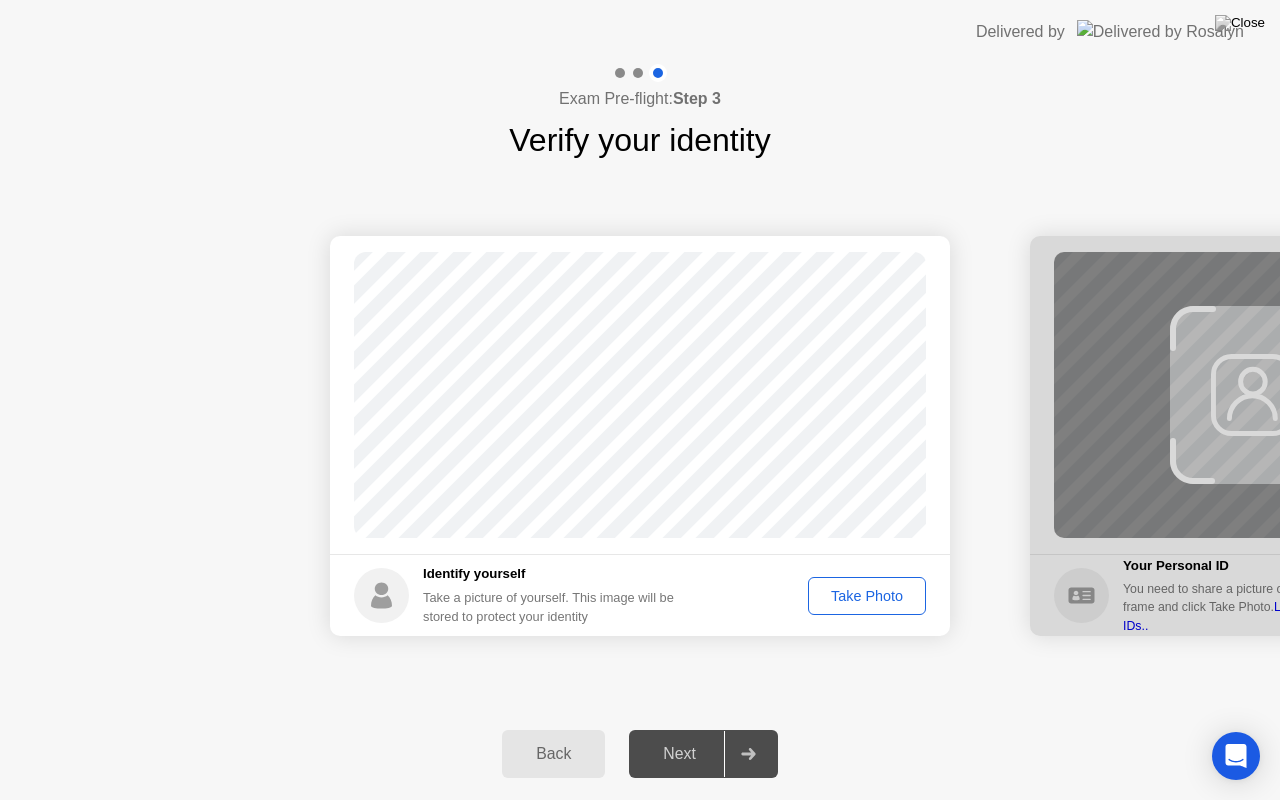 click on "Take Photo" 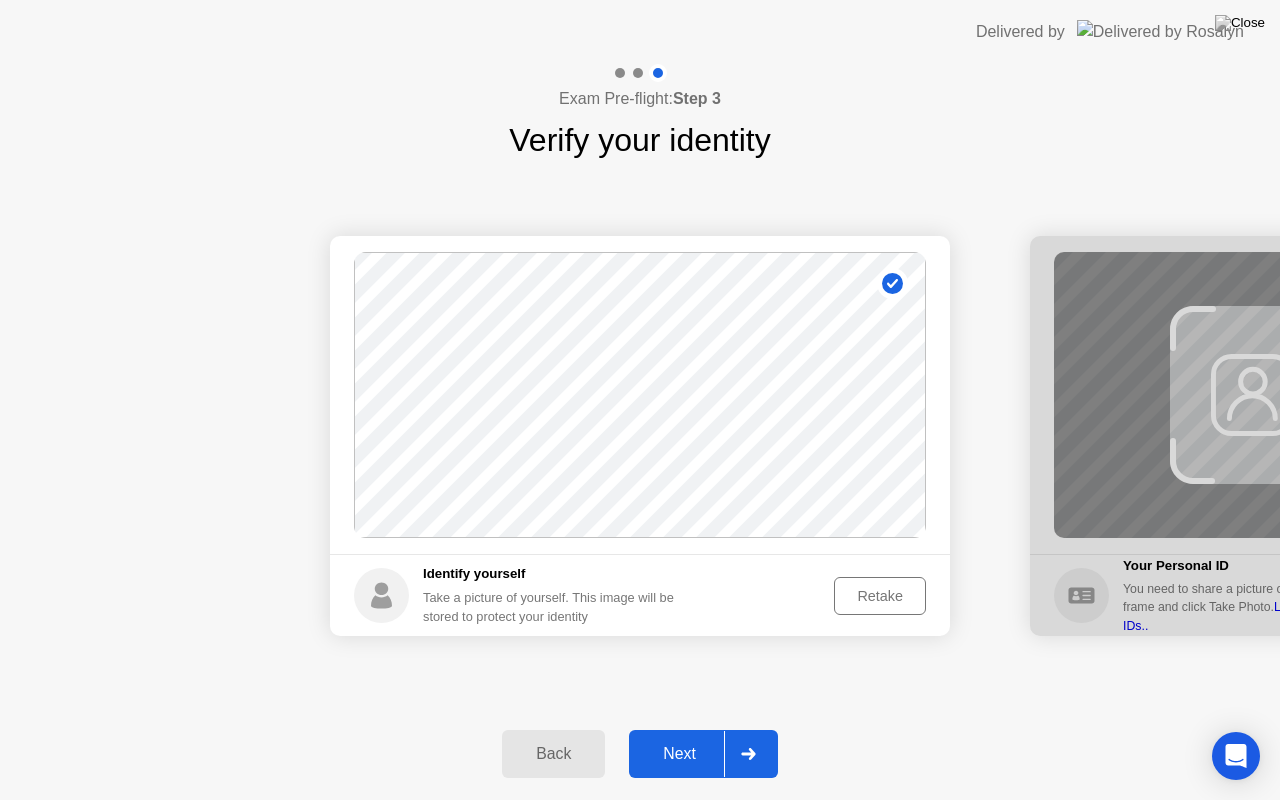 click on "Next" 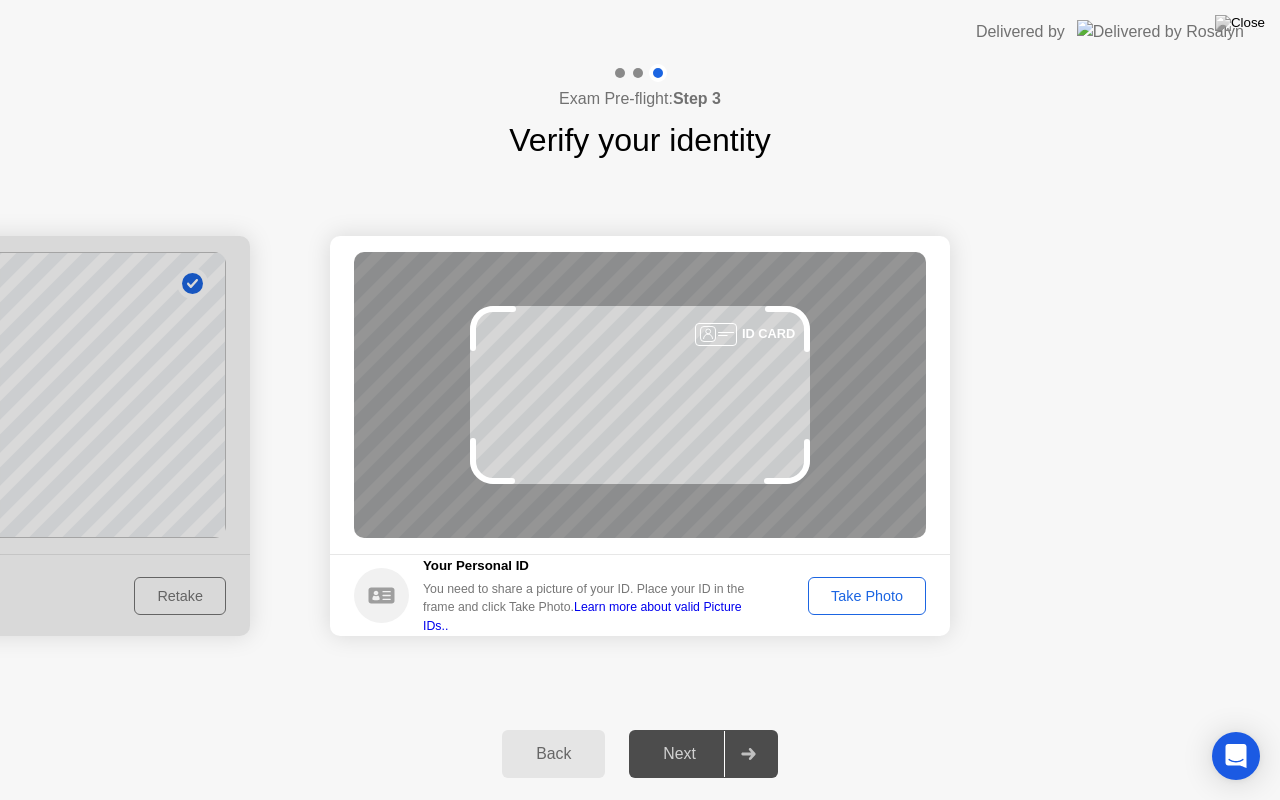 click on "Take Photo" 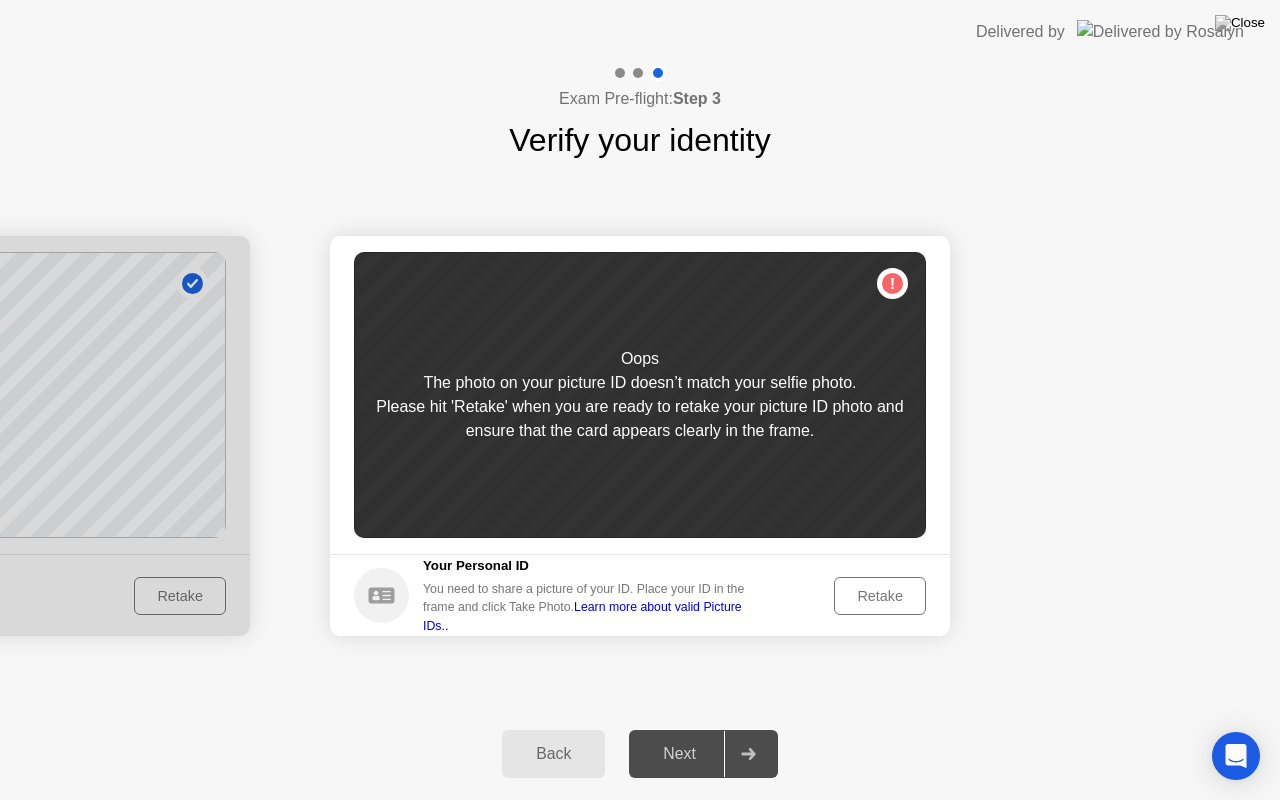 click on "Retake" 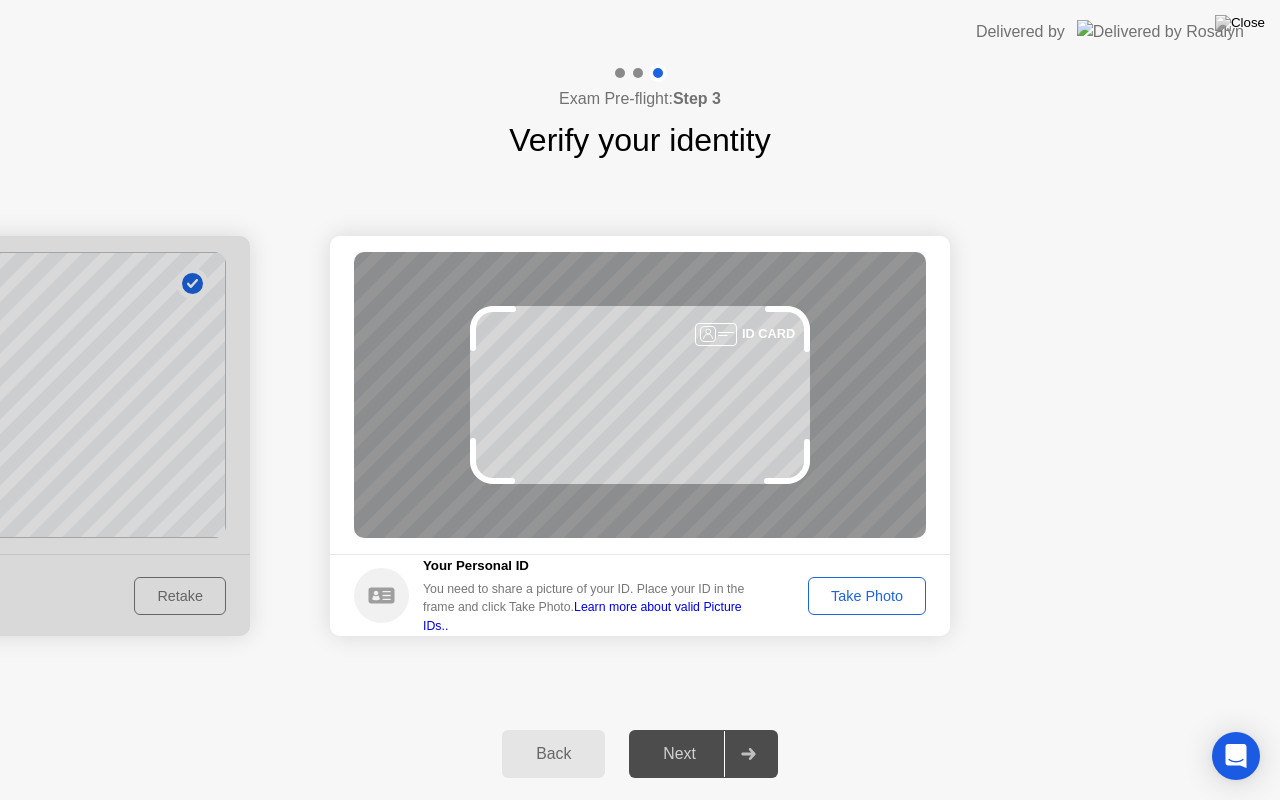 click on "Take Photo" 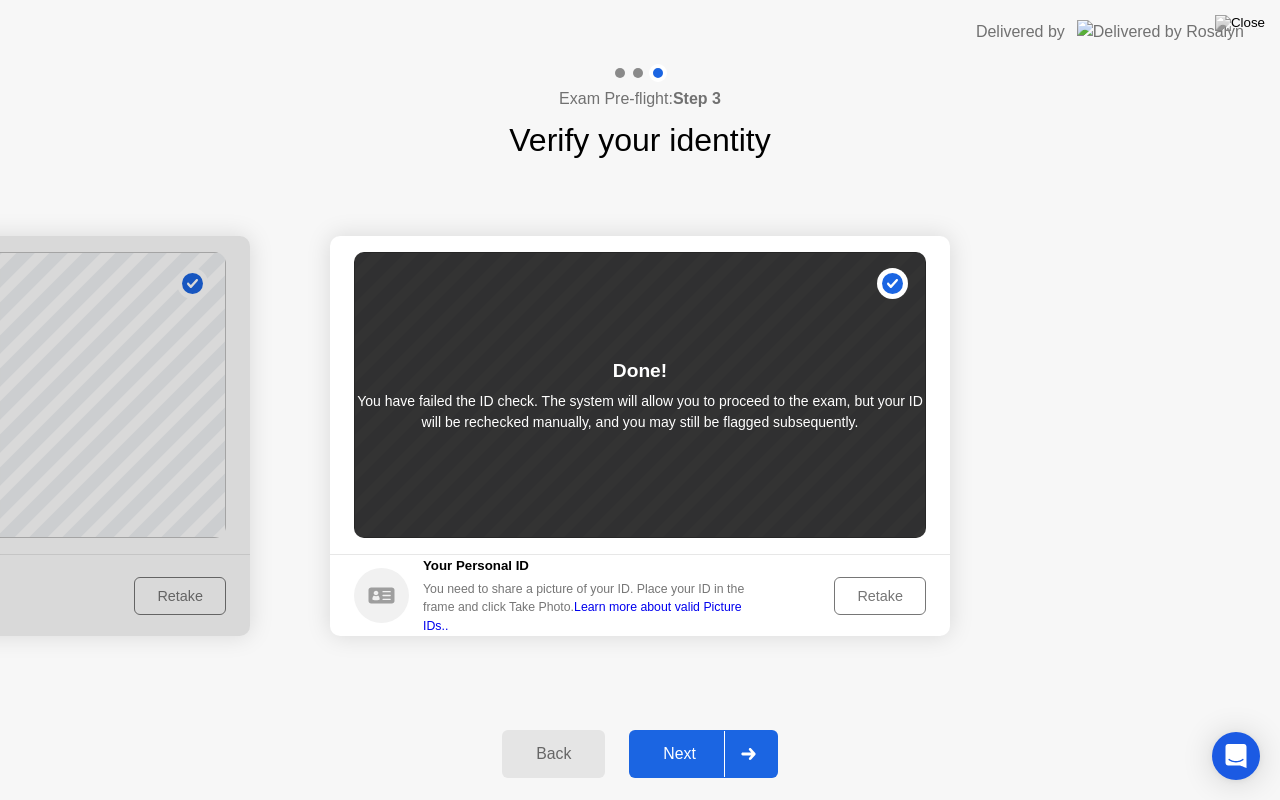 click on "Next" 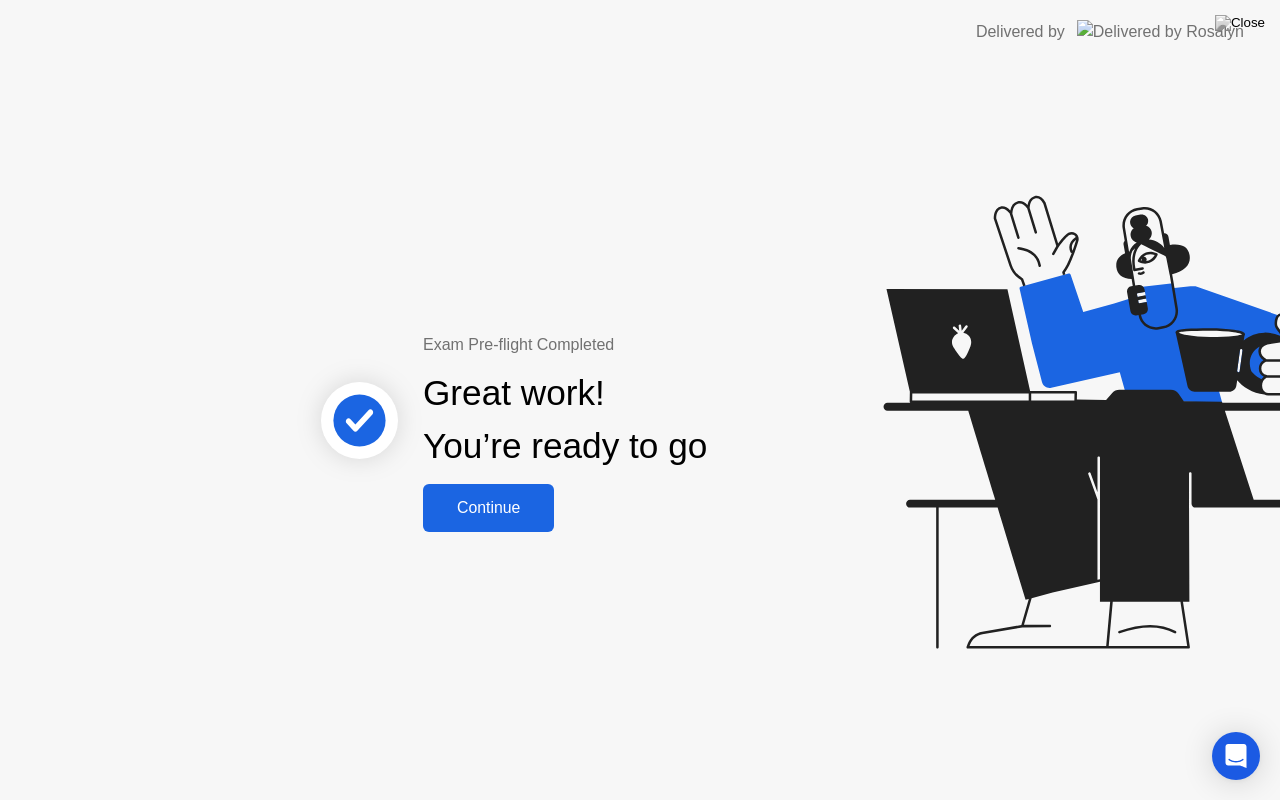 click on "Continue" 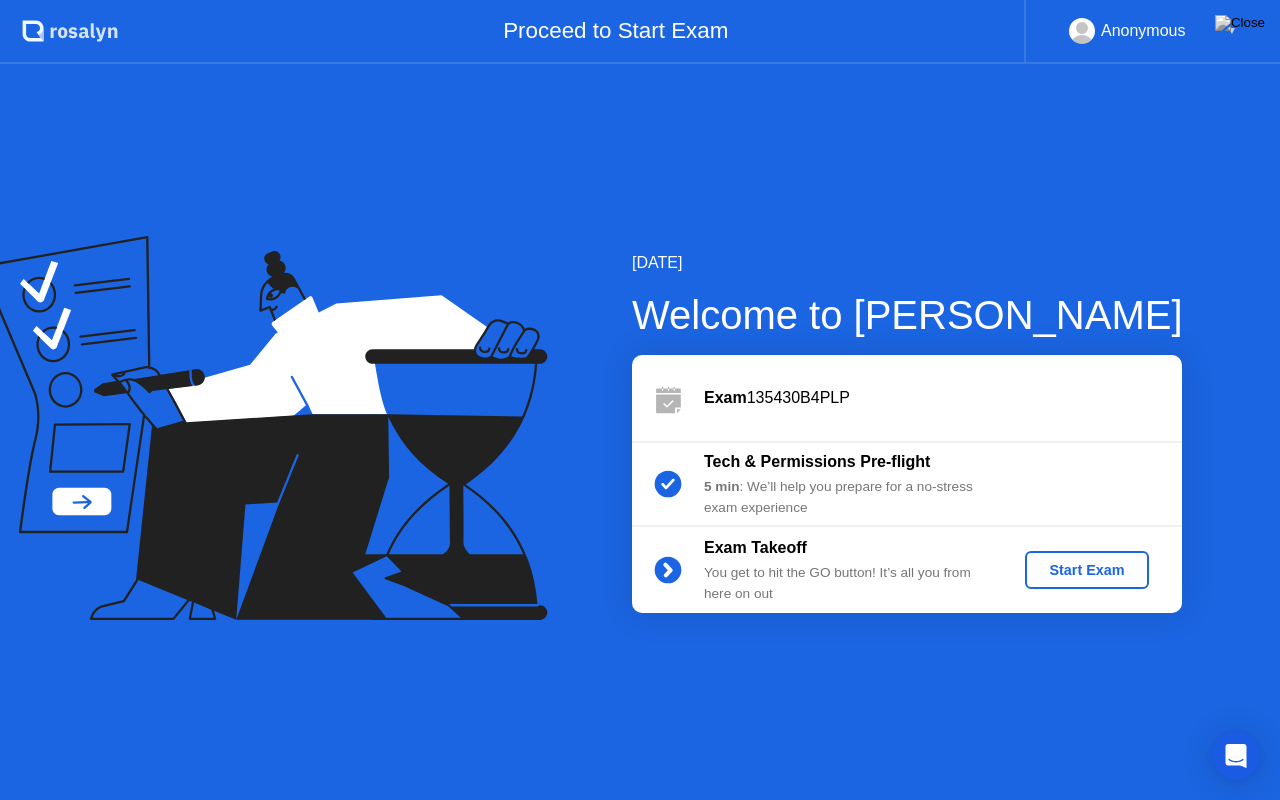 click on "Start Exam" 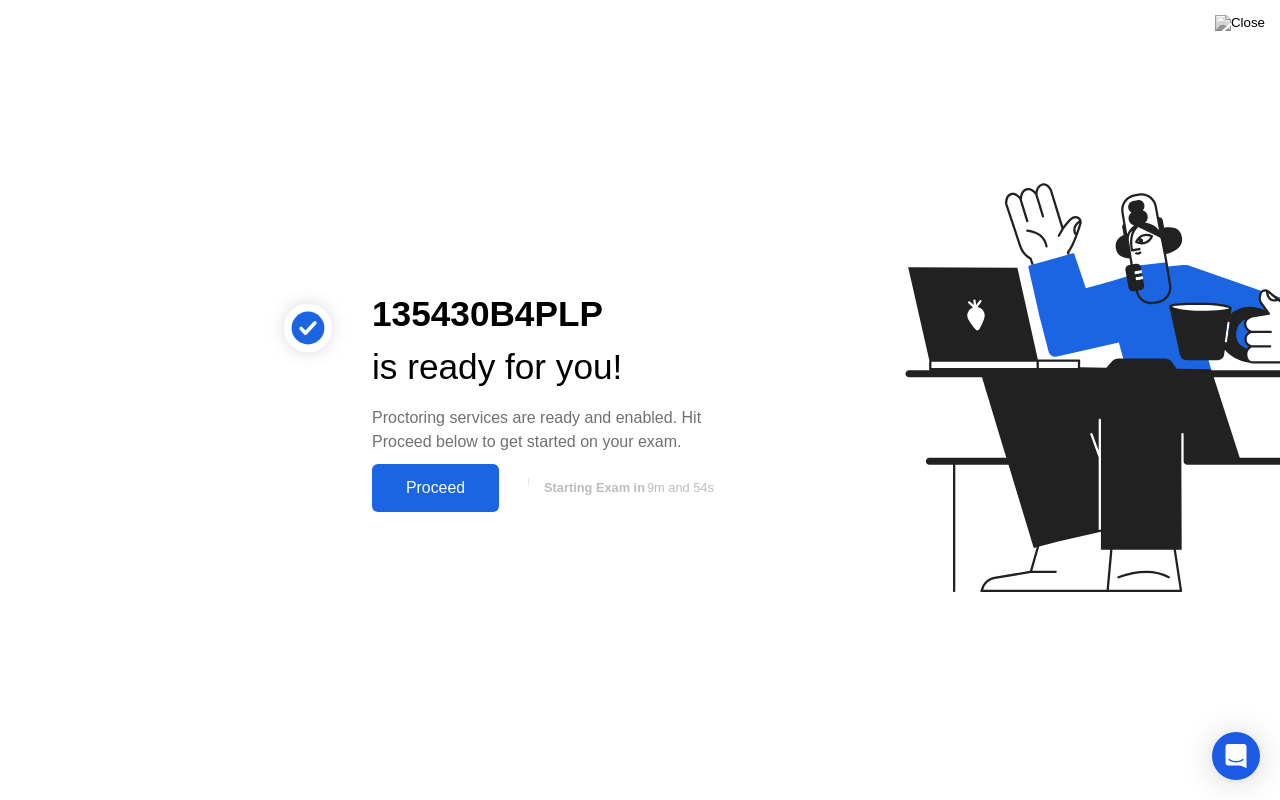 click on "Proceed" 